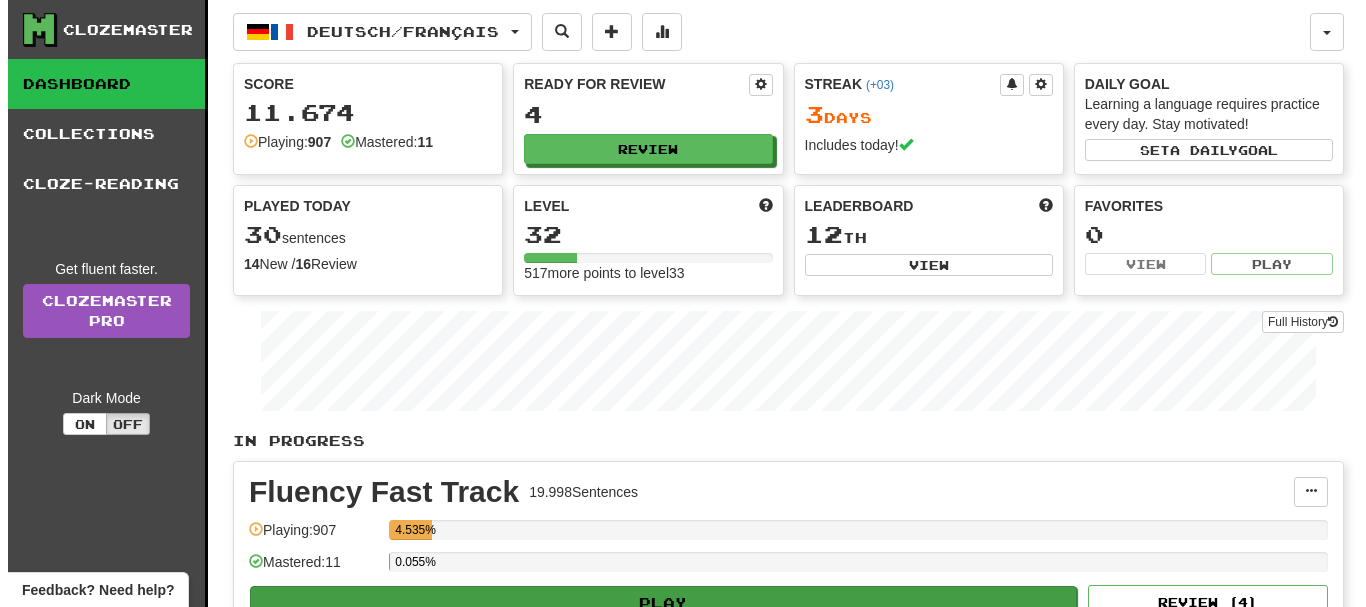 scroll, scrollTop: 0, scrollLeft: 0, axis: both 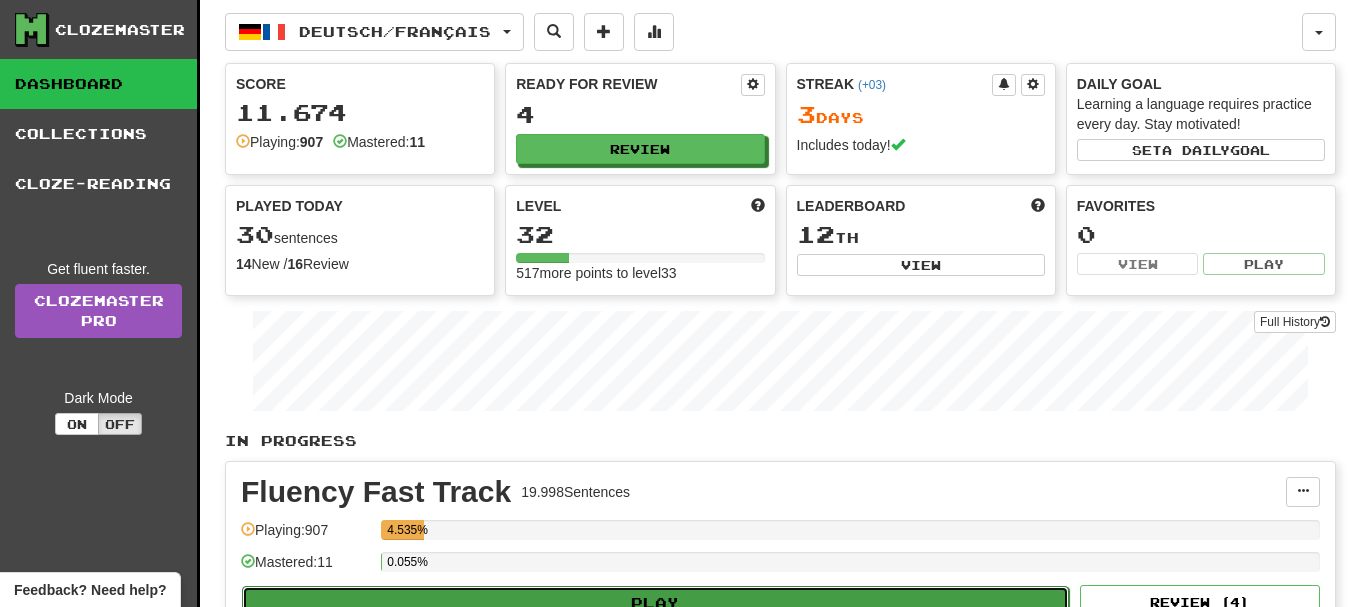 click on "Play" at bounding box center [655, 603] 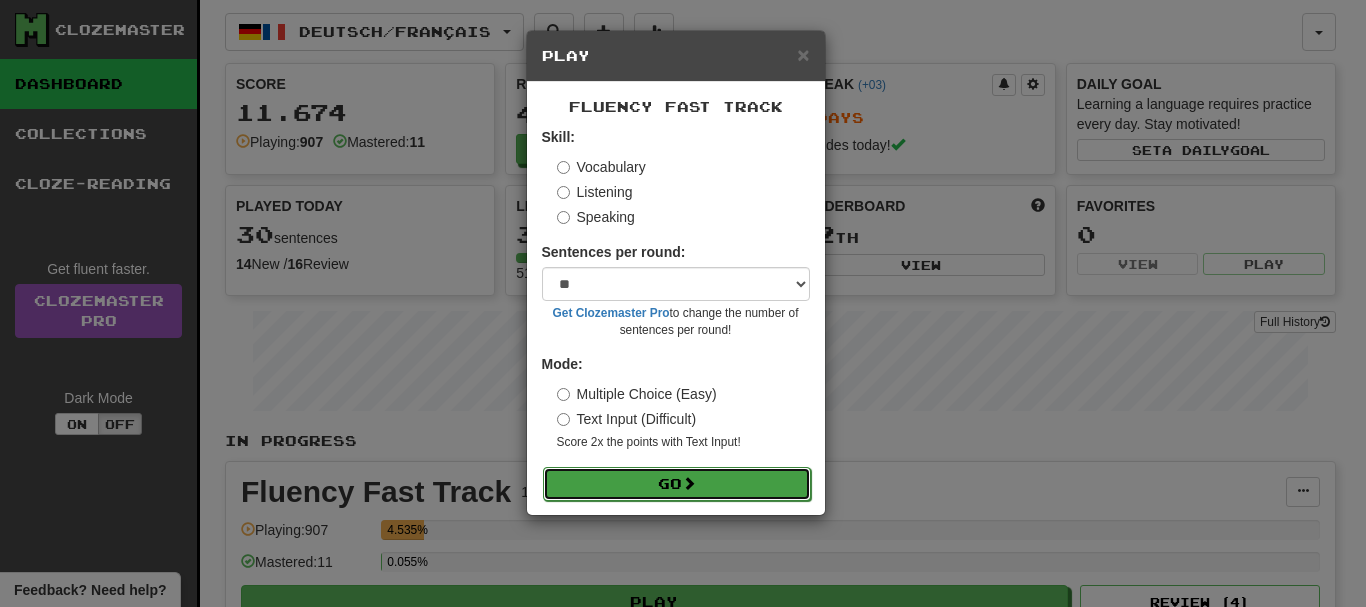 click on "Go" at bounding box center (677, 484) 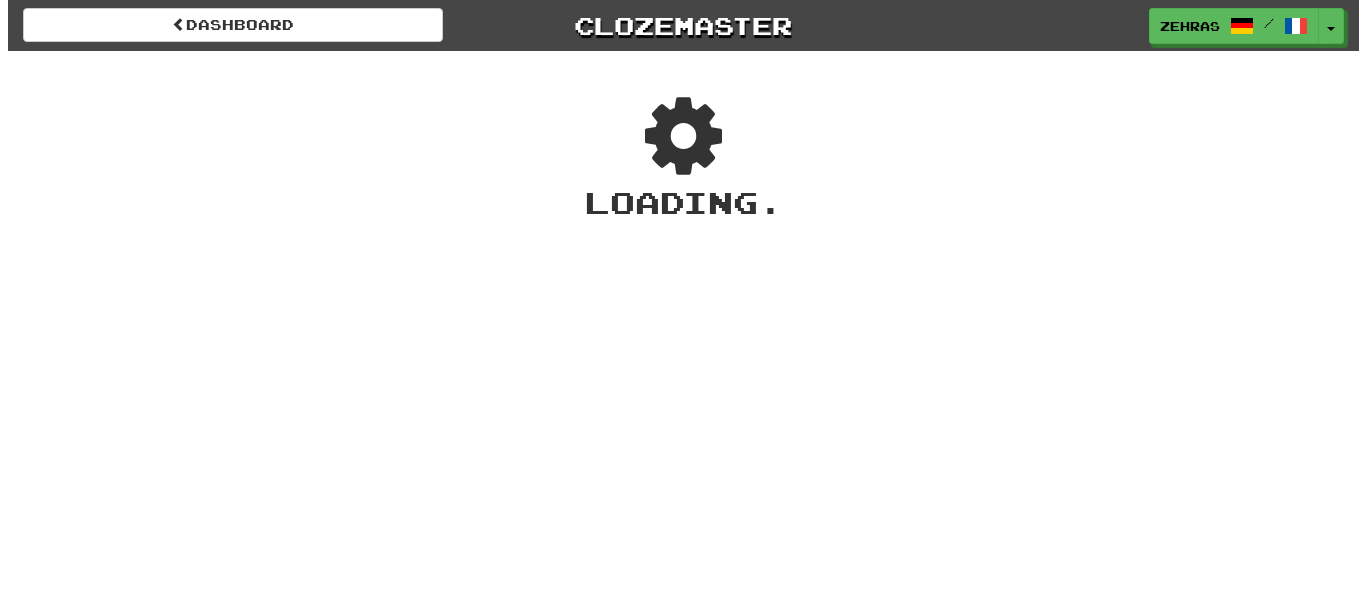 scroll, scrollTop: 0, scrollLeft: 0, axis: both 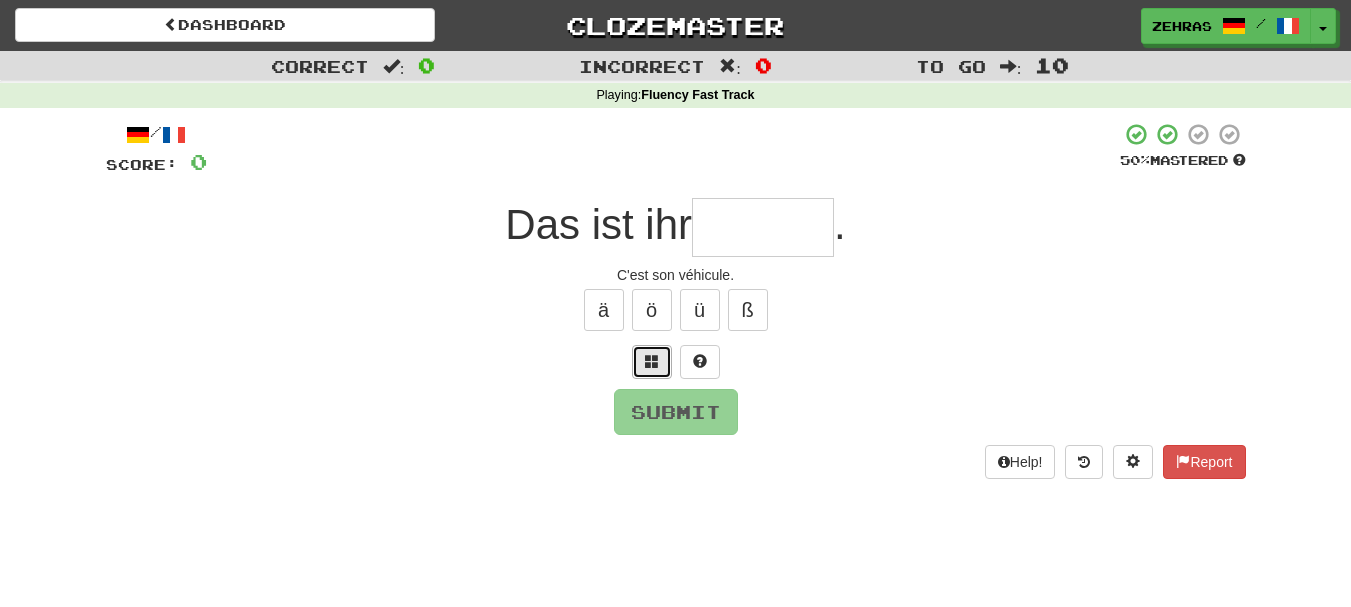 click at bounding box center [652, 362] 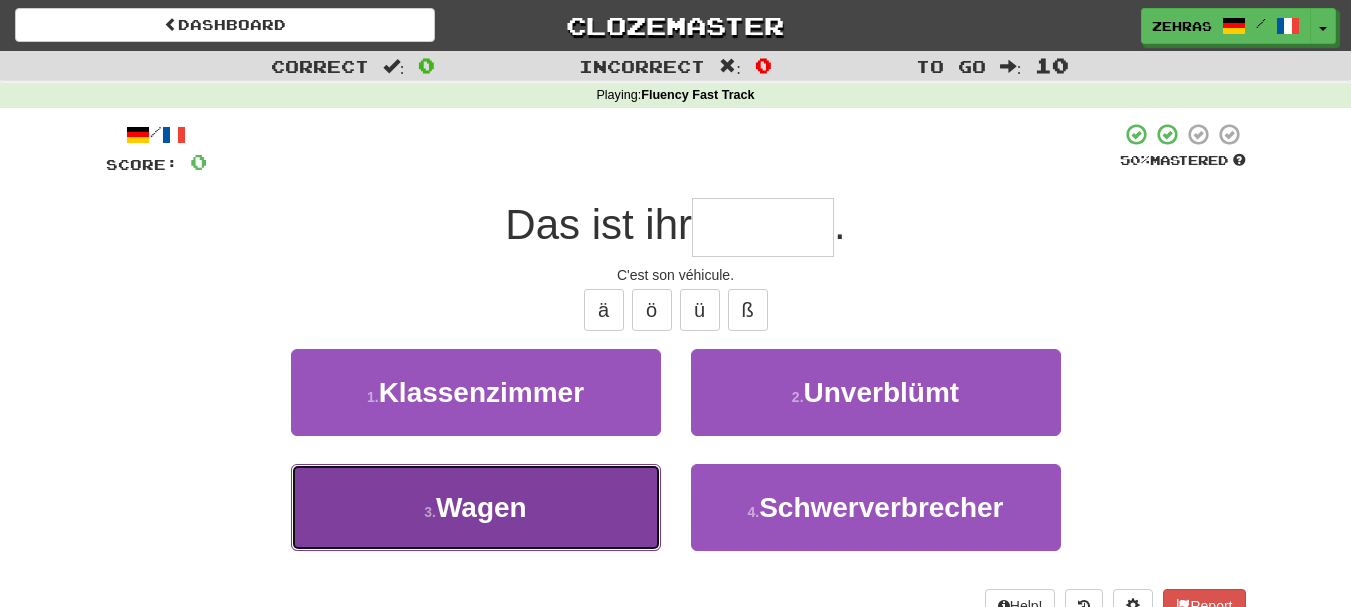click on "3 . Wagen" at bounding box center (476, 507) 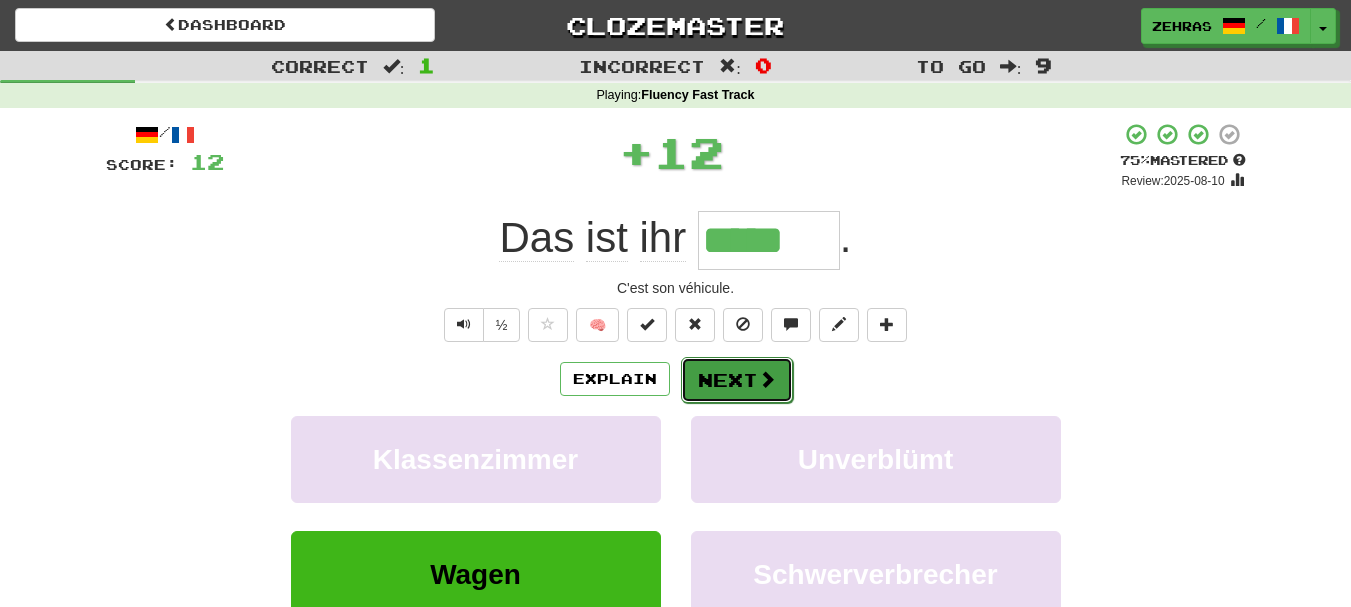 click on "Next" at bounding box center [737, 380] 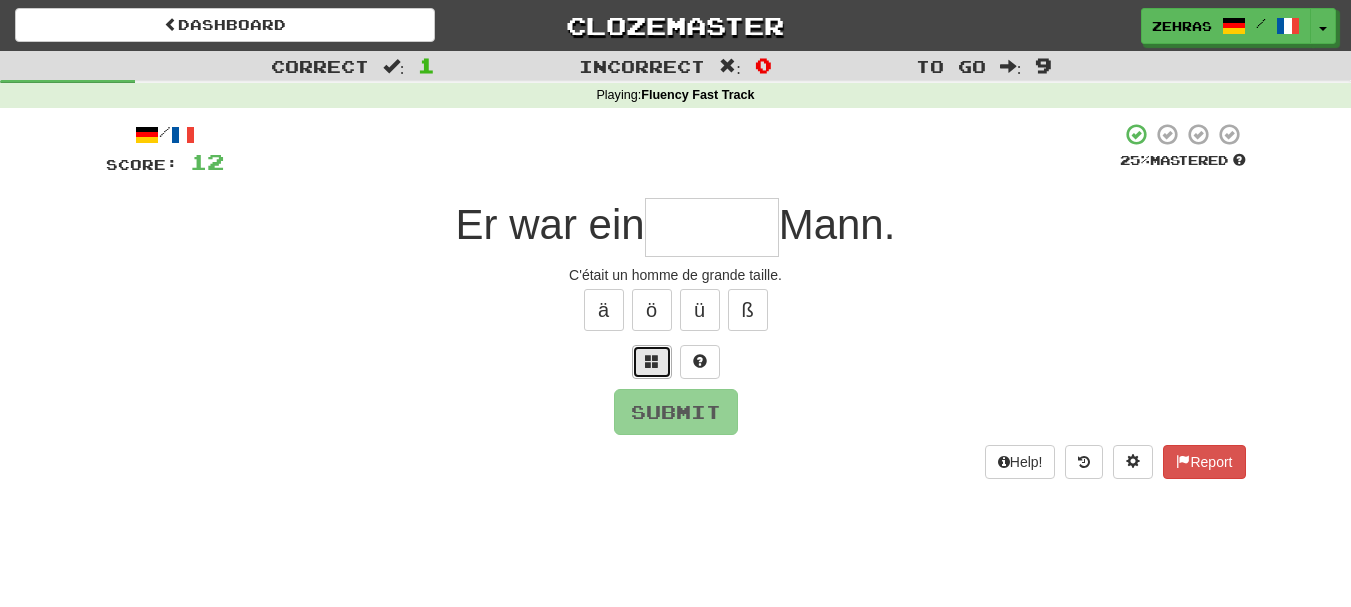 click at bounding box center (652, 361) 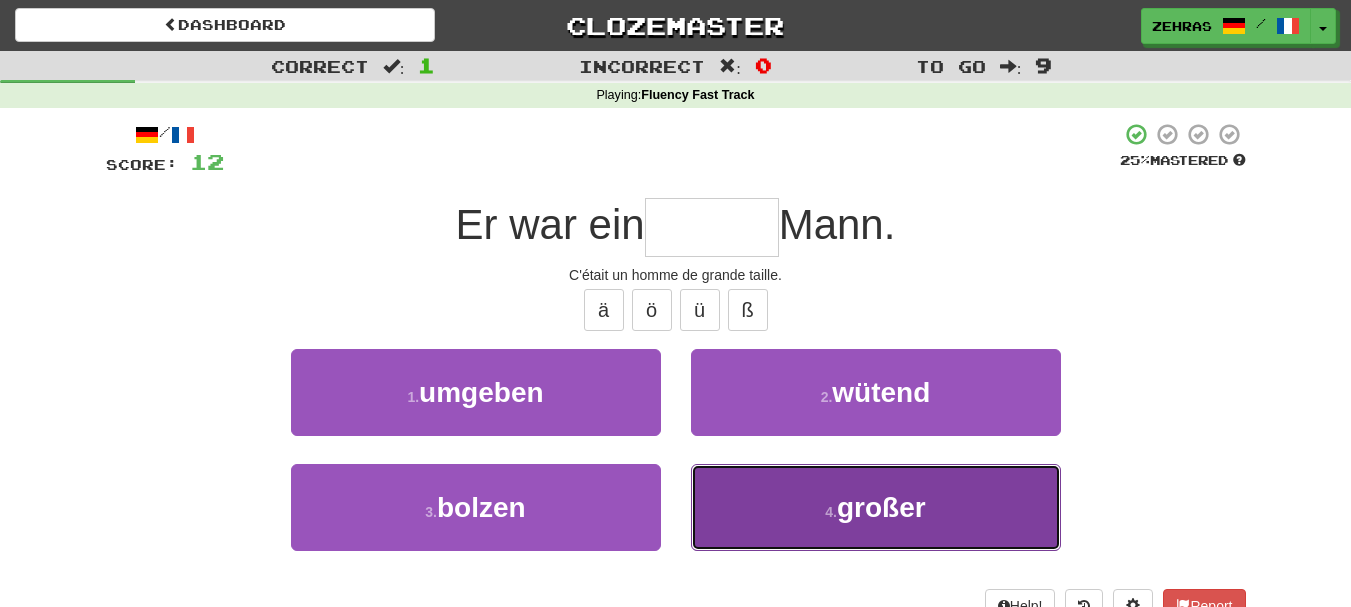 click on "4 . großer" at bounding box center (876, 507) 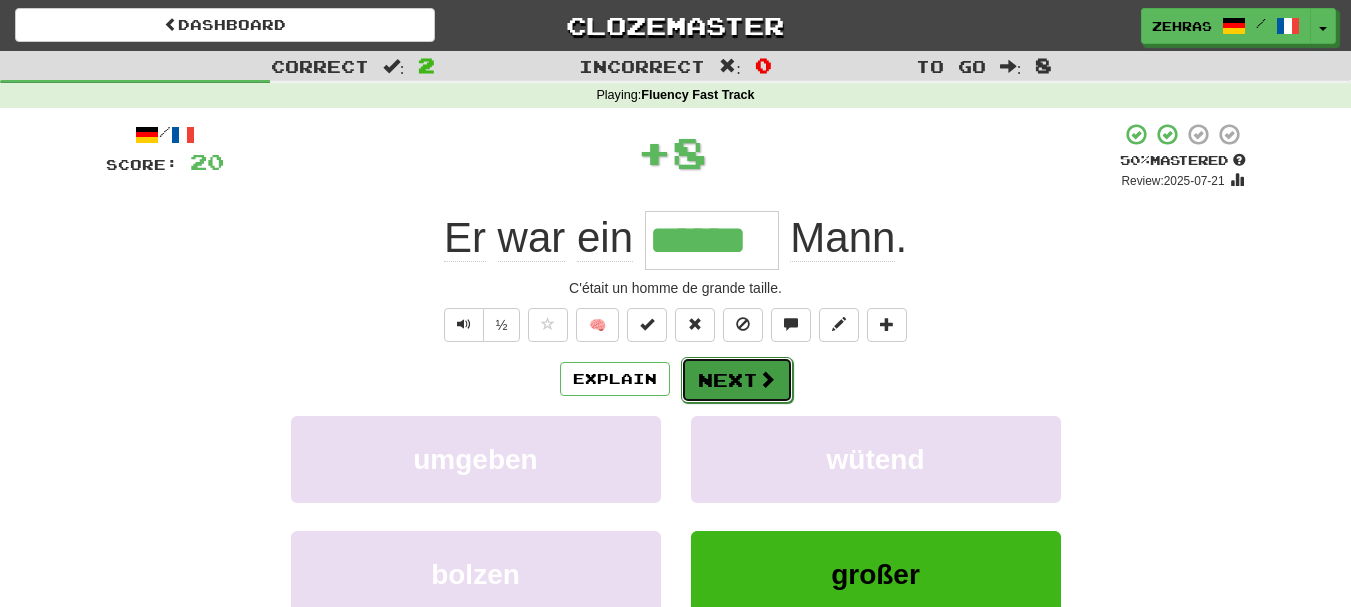 click on "Next" at bounding box center [737, 380] 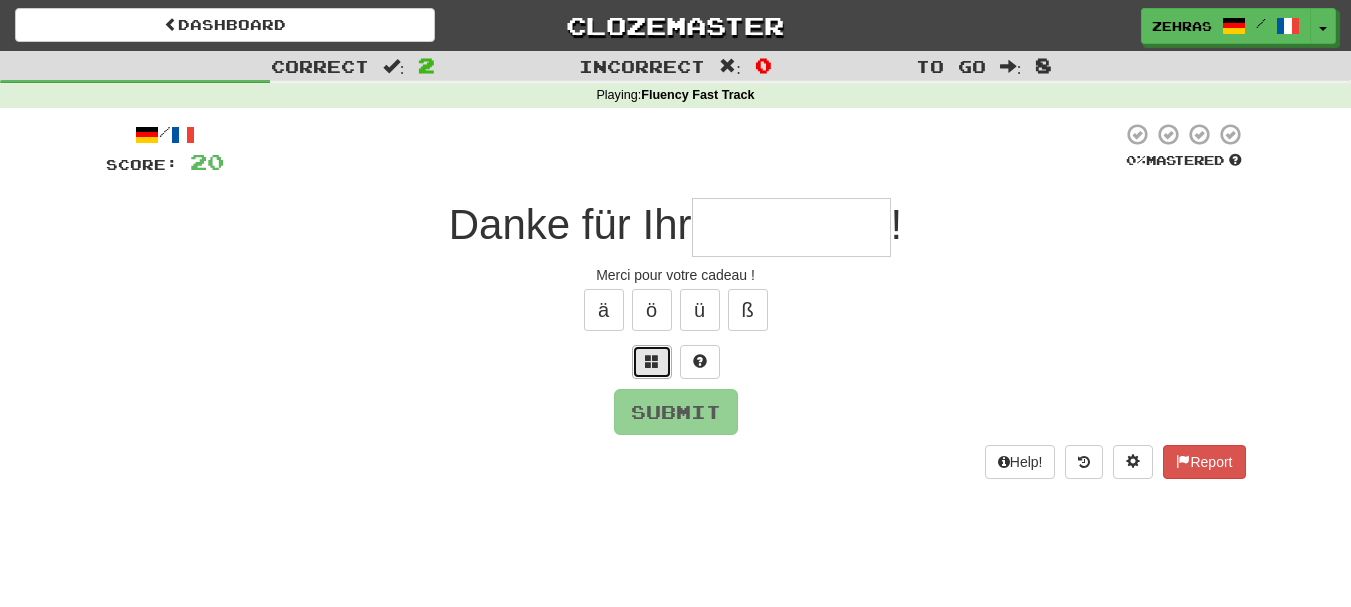 click at bounding box center (652, 362) 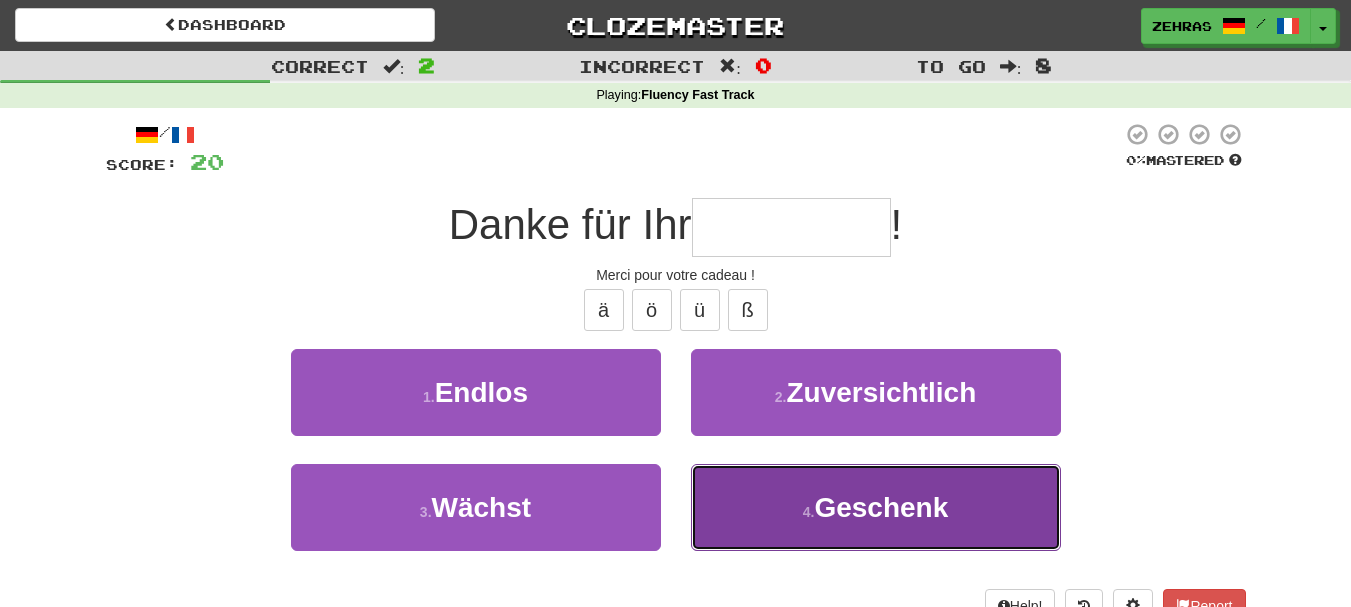 click on "4 . Geschenk" at bounding box center (876, 507) 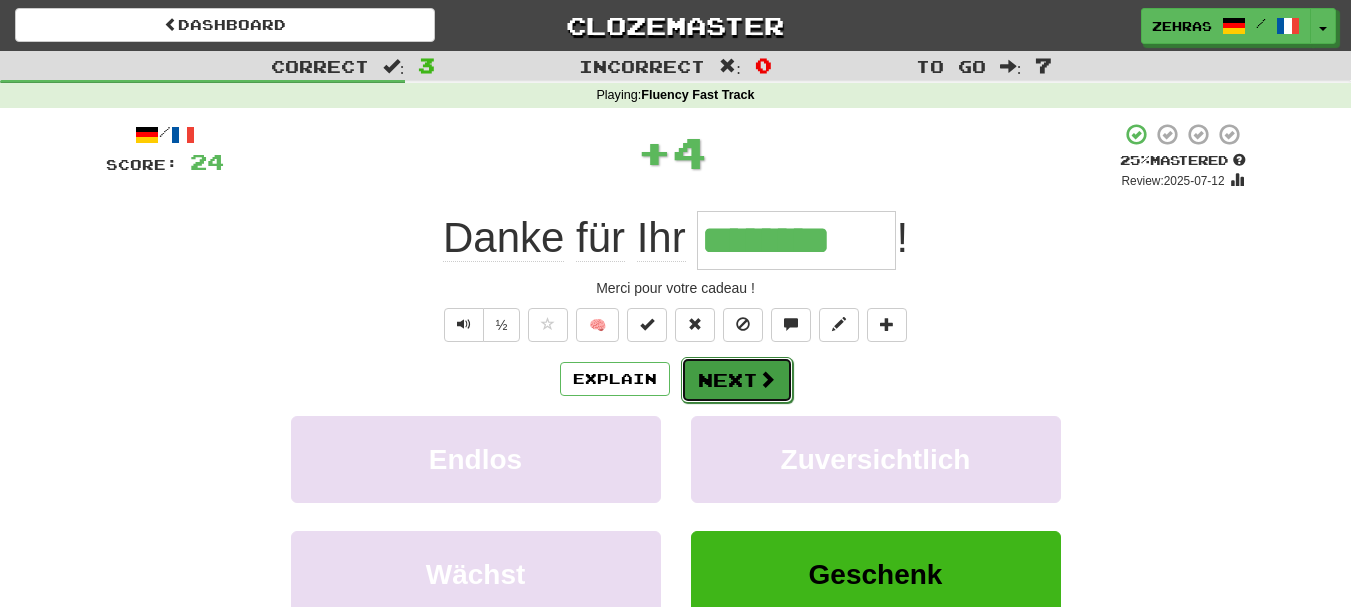 click on "Next" at bounding box center [737, 380] 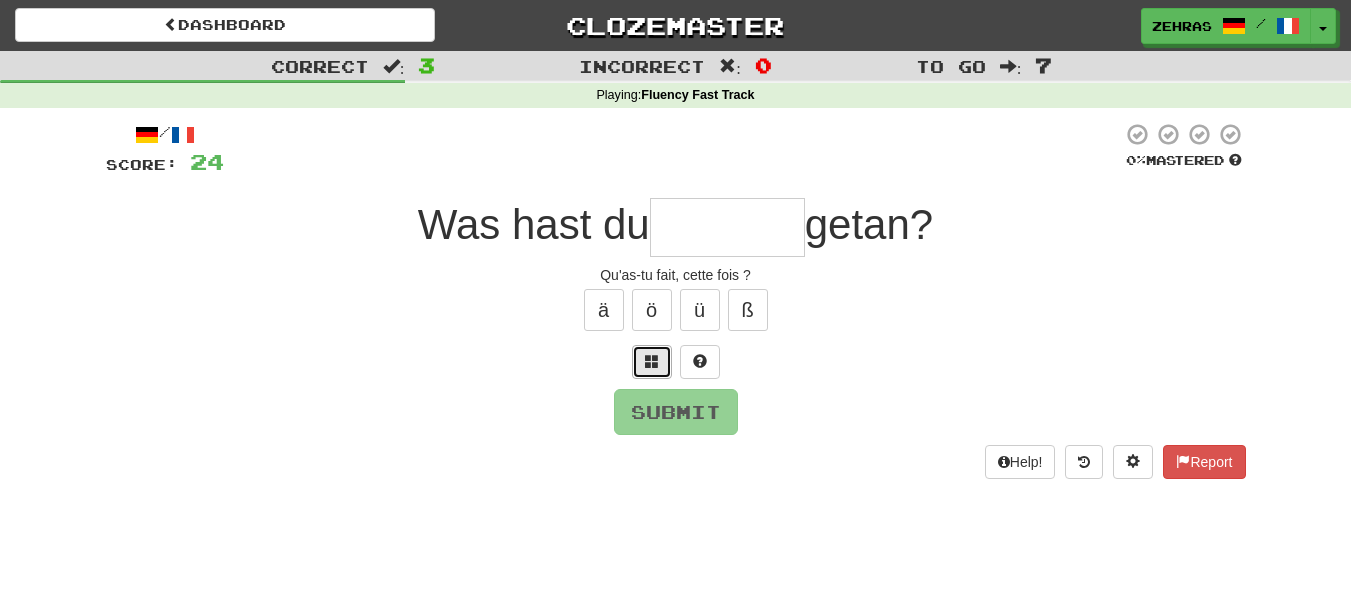click at bounding box center (652, 361) 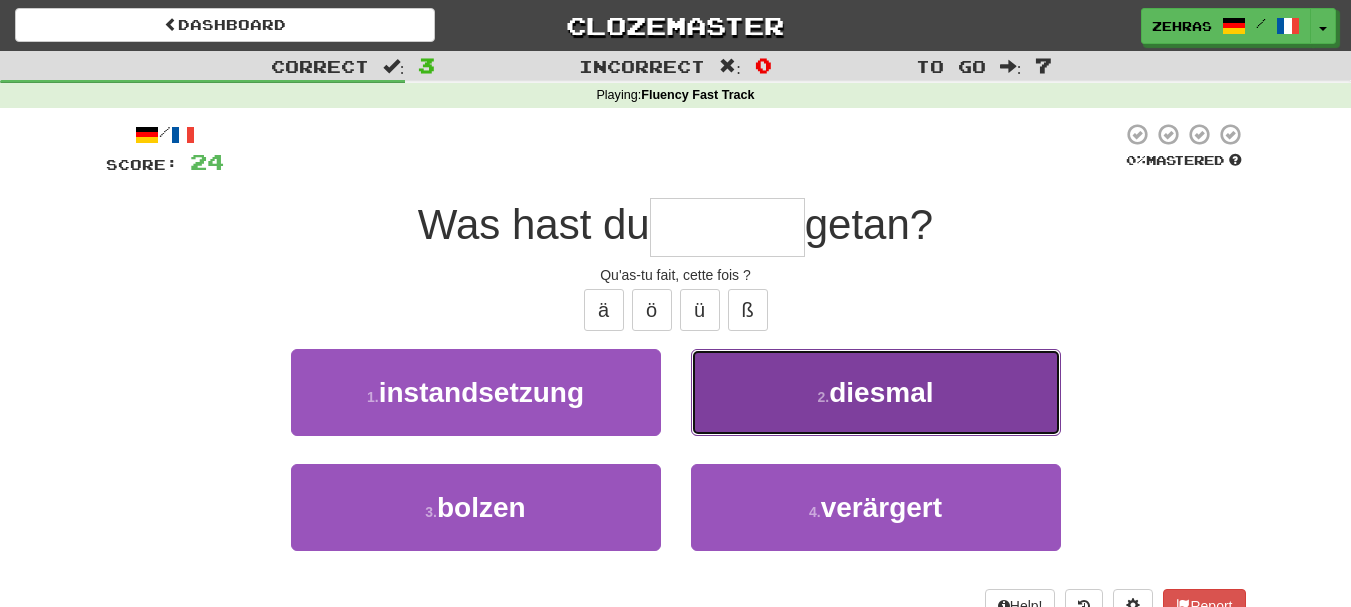 click on "2 ." at bounding box center (824, 397) 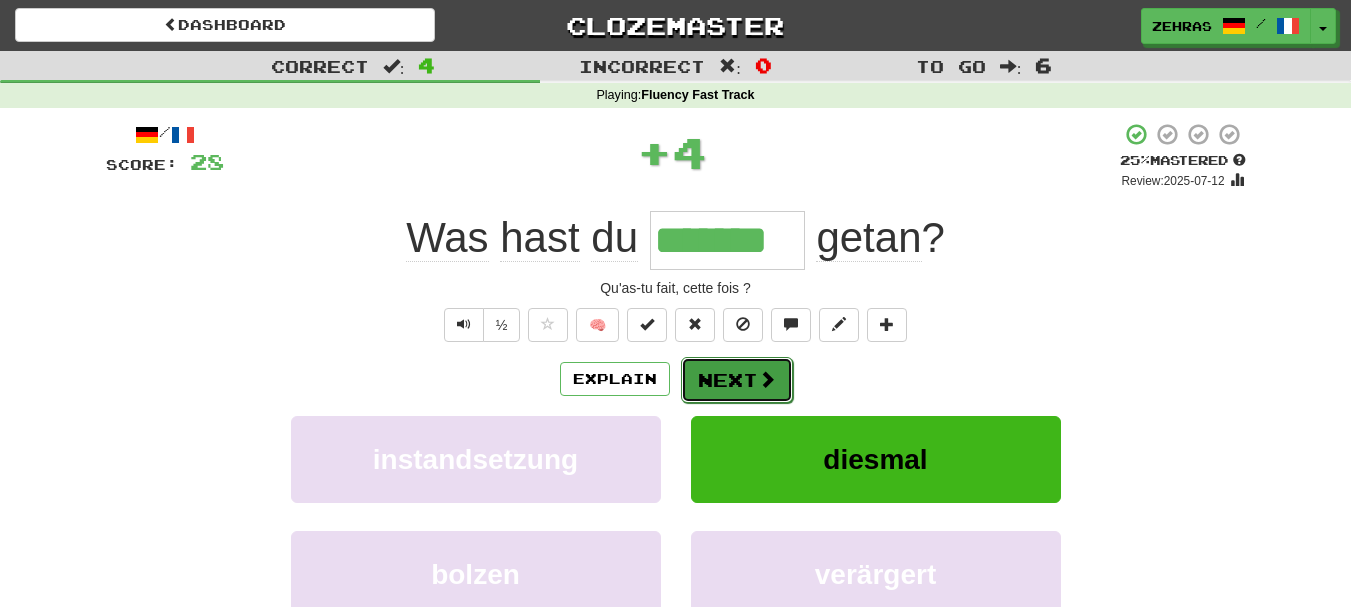 click on "Next" at bounding box center (737, 380) 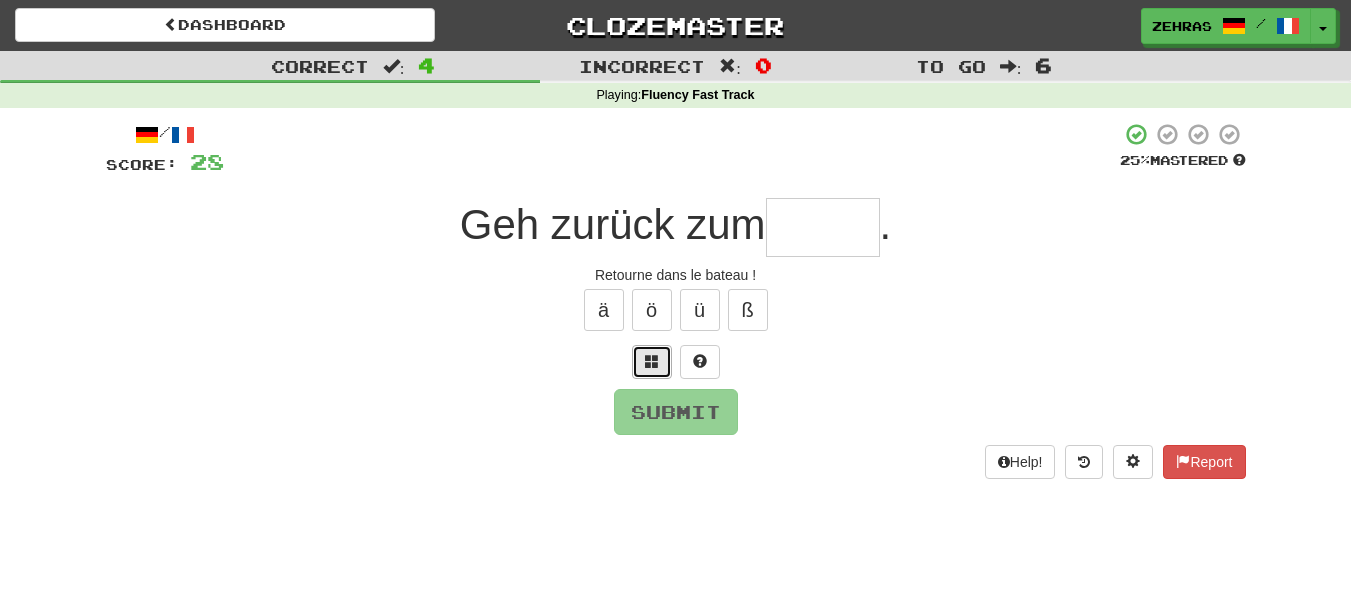 click at bounding box center [652, 361] 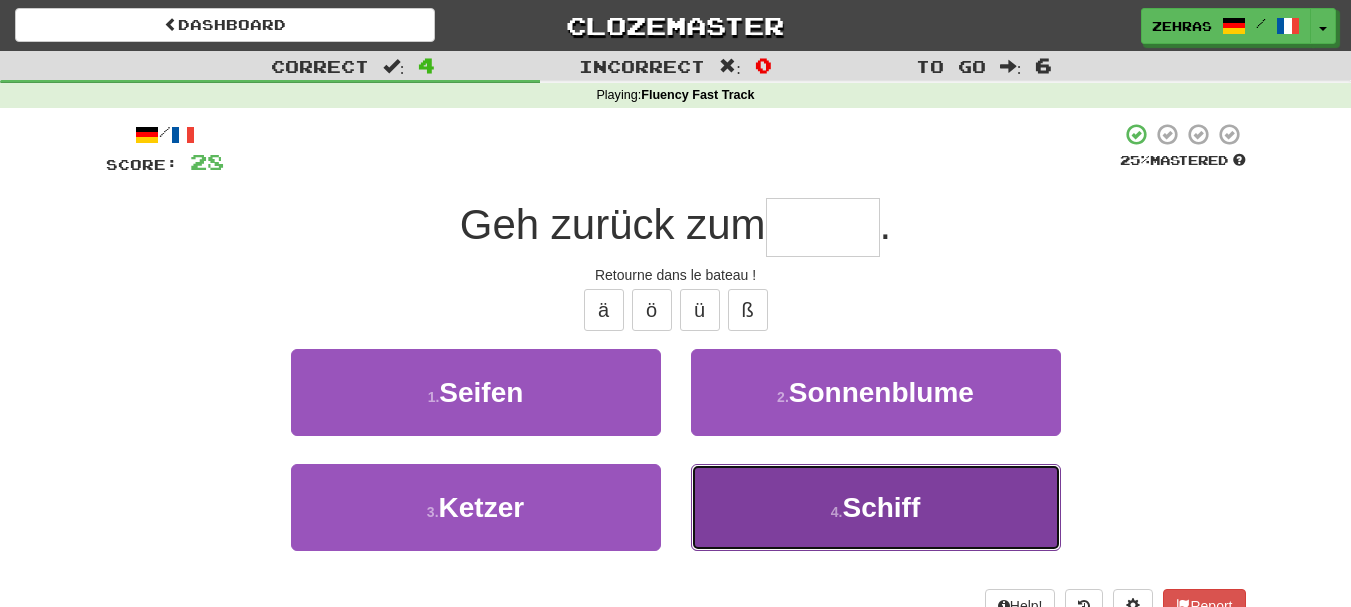 click on "4 . Schiff" at bounding box center (876, 507) 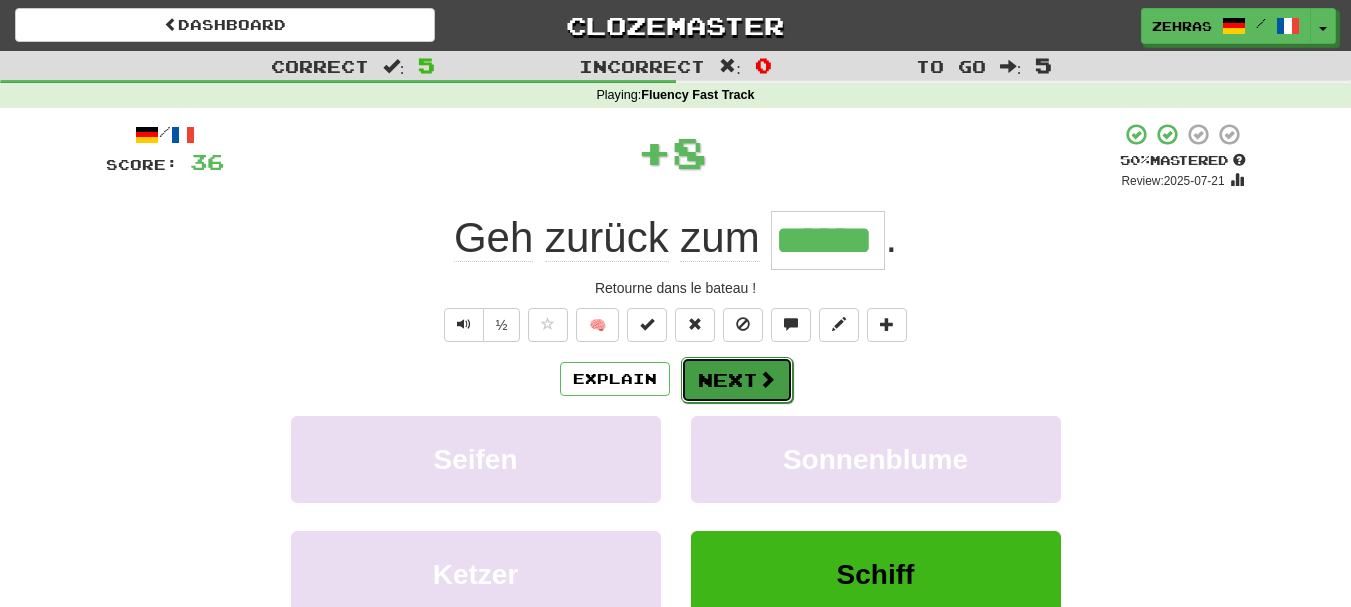 click on "Next" at bounding box center [737, 380] 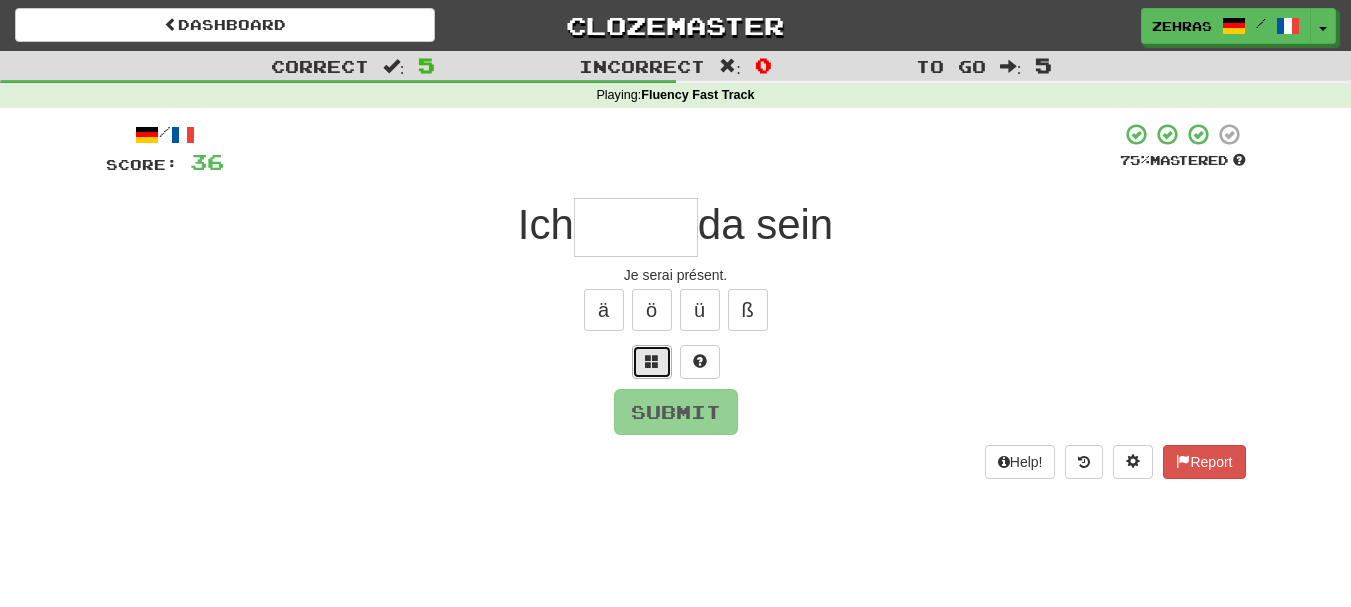 click at bounding box center (652, 361) 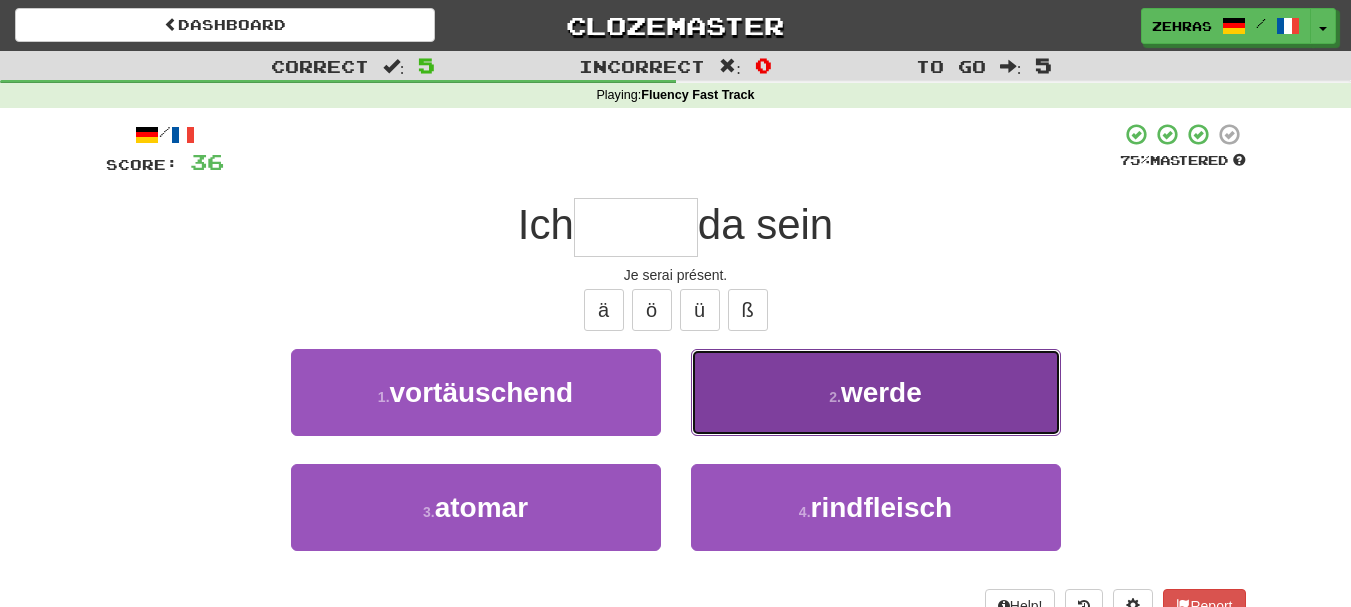 click on "2 . werde" at bounding box center [876, 392] 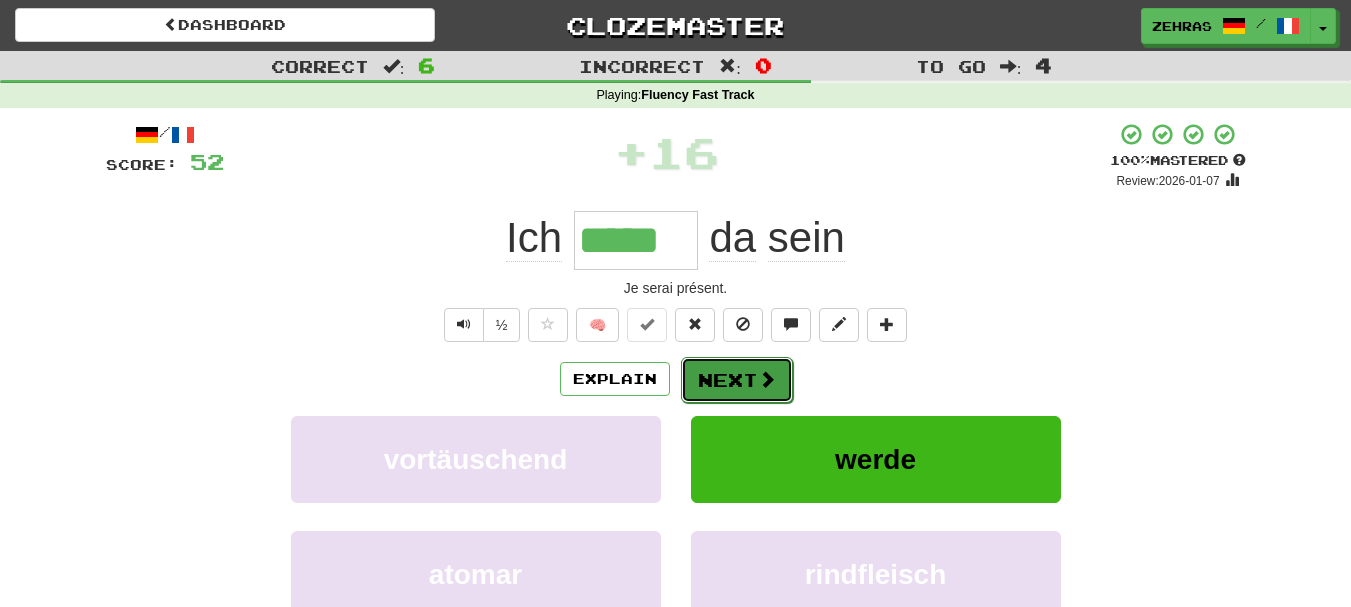 click on "Next" at bounding box center (737, 380) 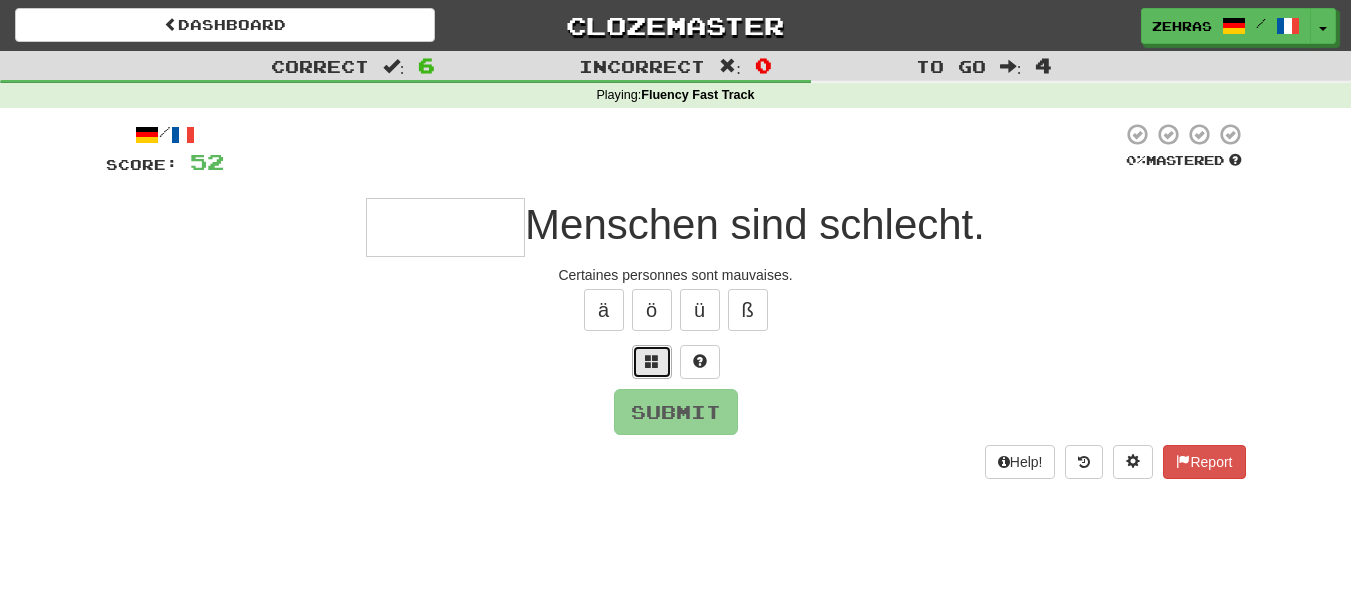 click at bounding box center (652, 361) 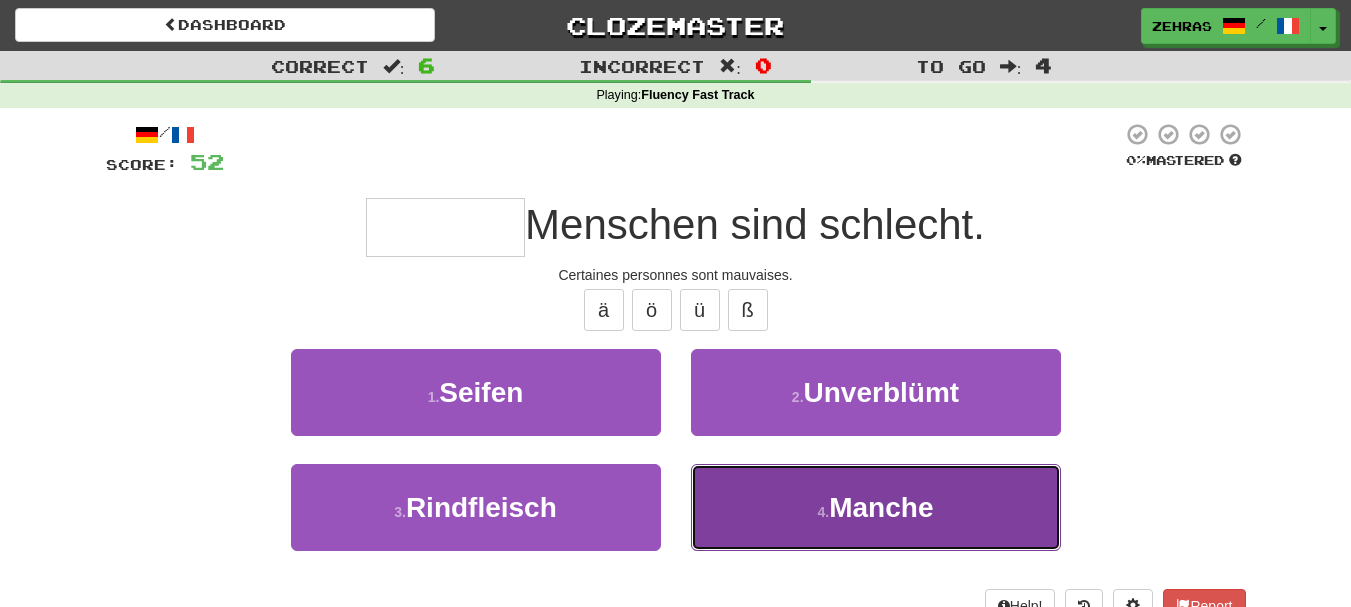 click on "Manche" at bounding box center (881, 507) 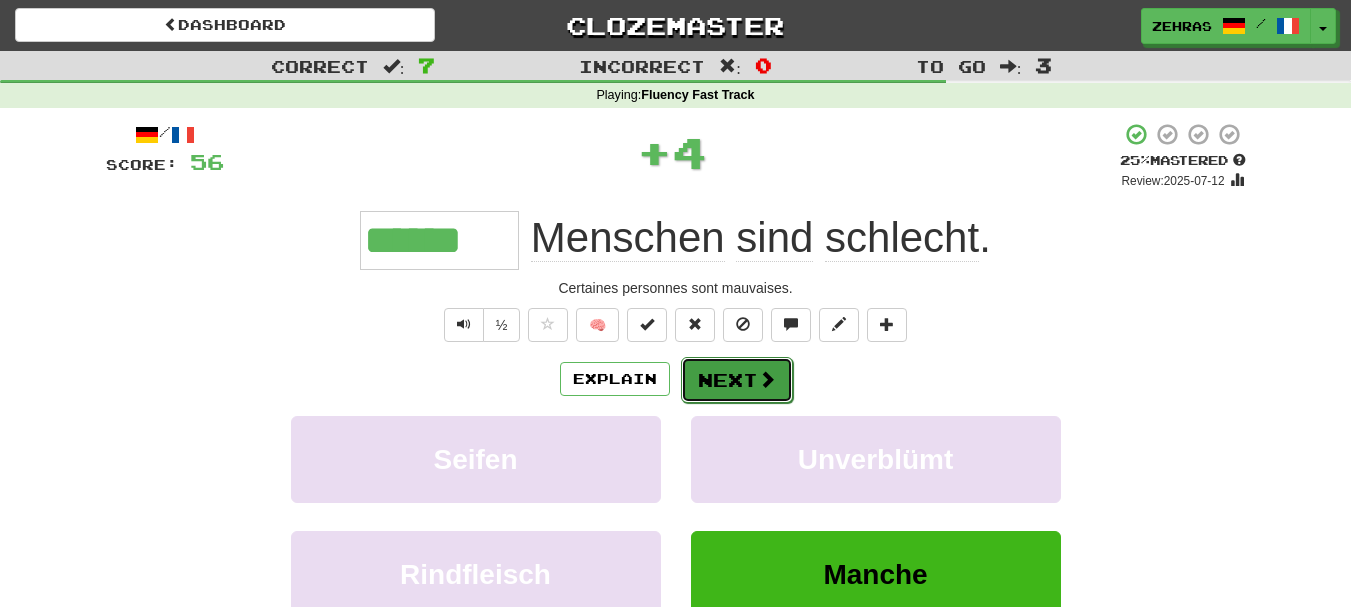 click at bounding box center (767, 379) 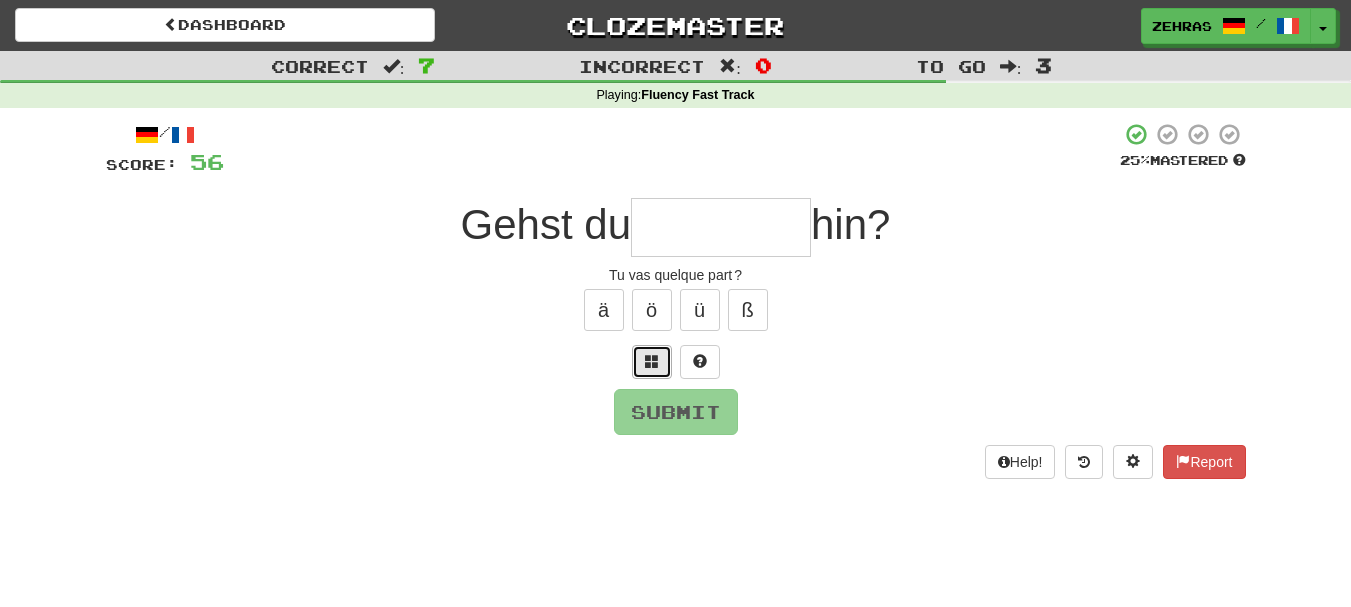 click at bounding box center [652, 361] 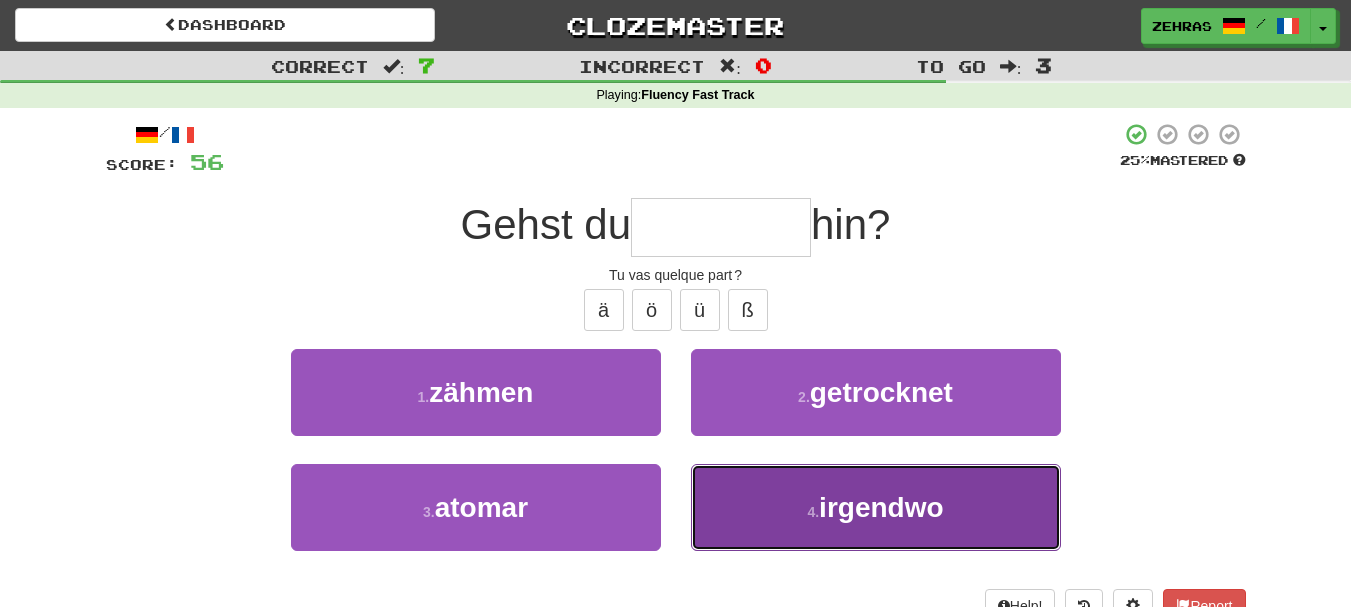 click on "4 . irgendwo" at bounding box center [876, 507] 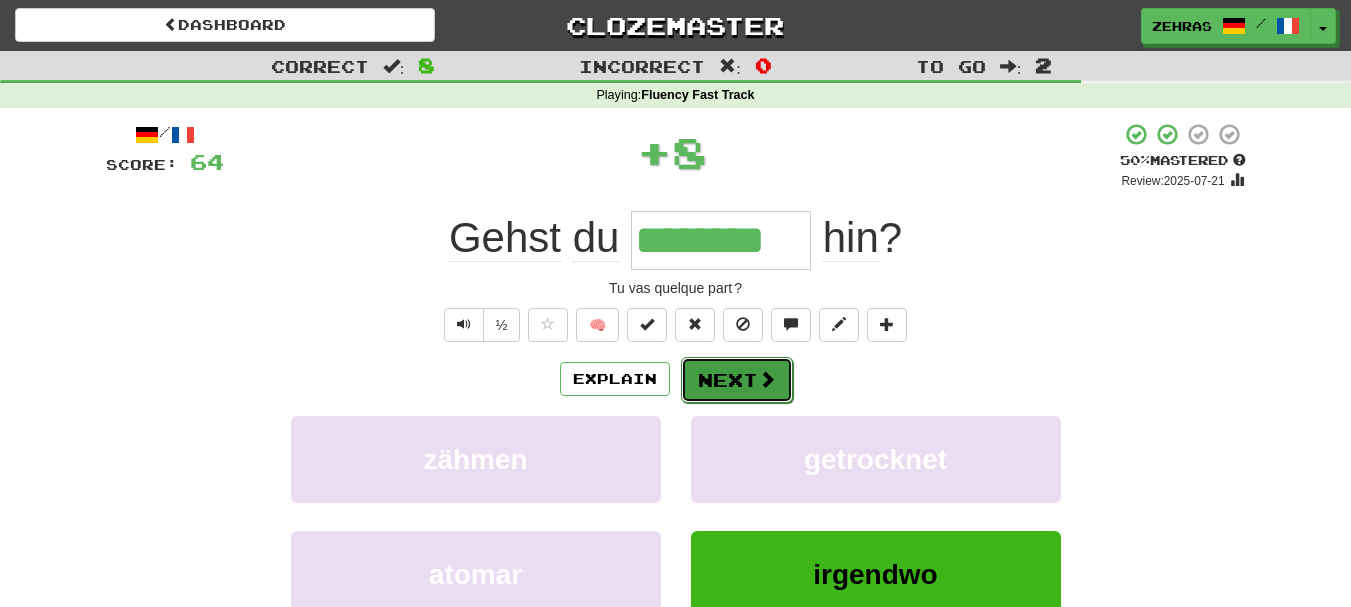 click on "Next" at bounding box center [737, 380] 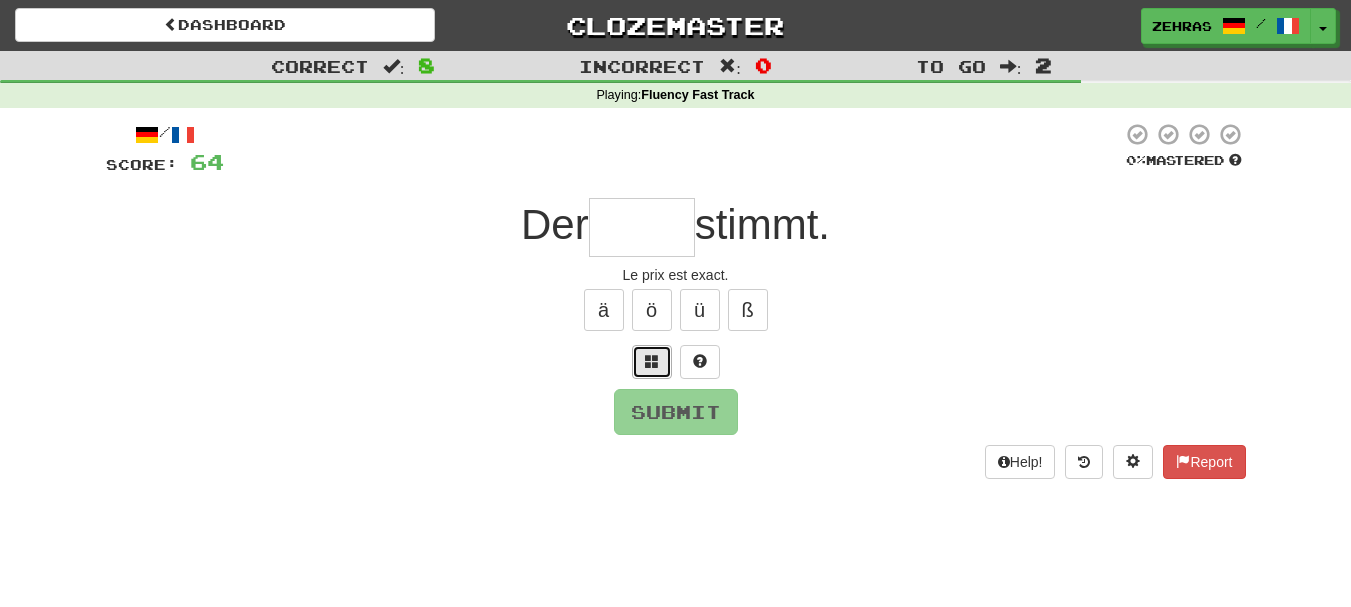 click at bounding box center [652, 361] 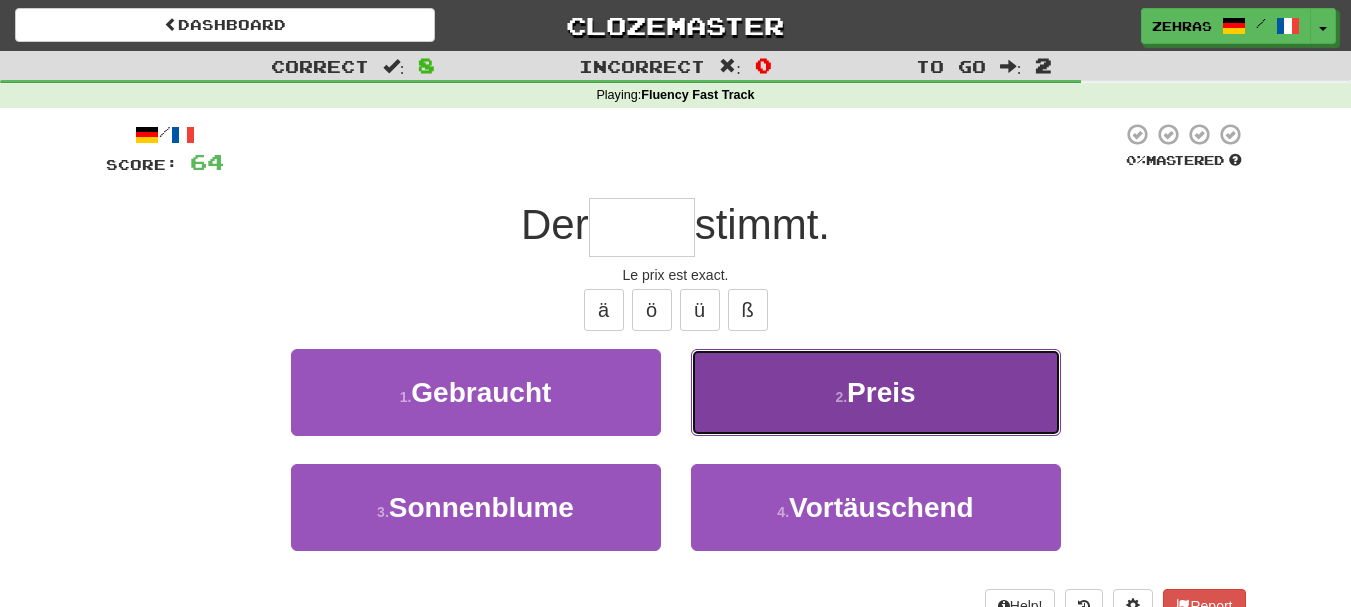 click on "2 .  Preis" at bounding box center (876, 392) 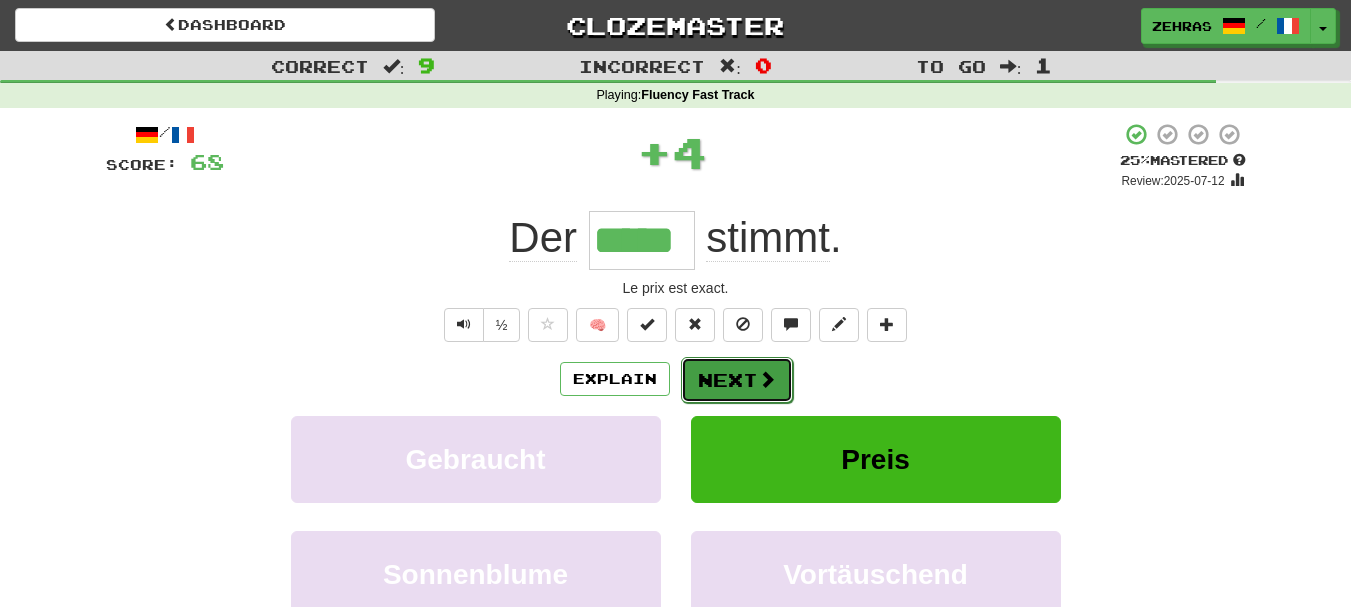 click on "Next" at bounding box center (737, 380) 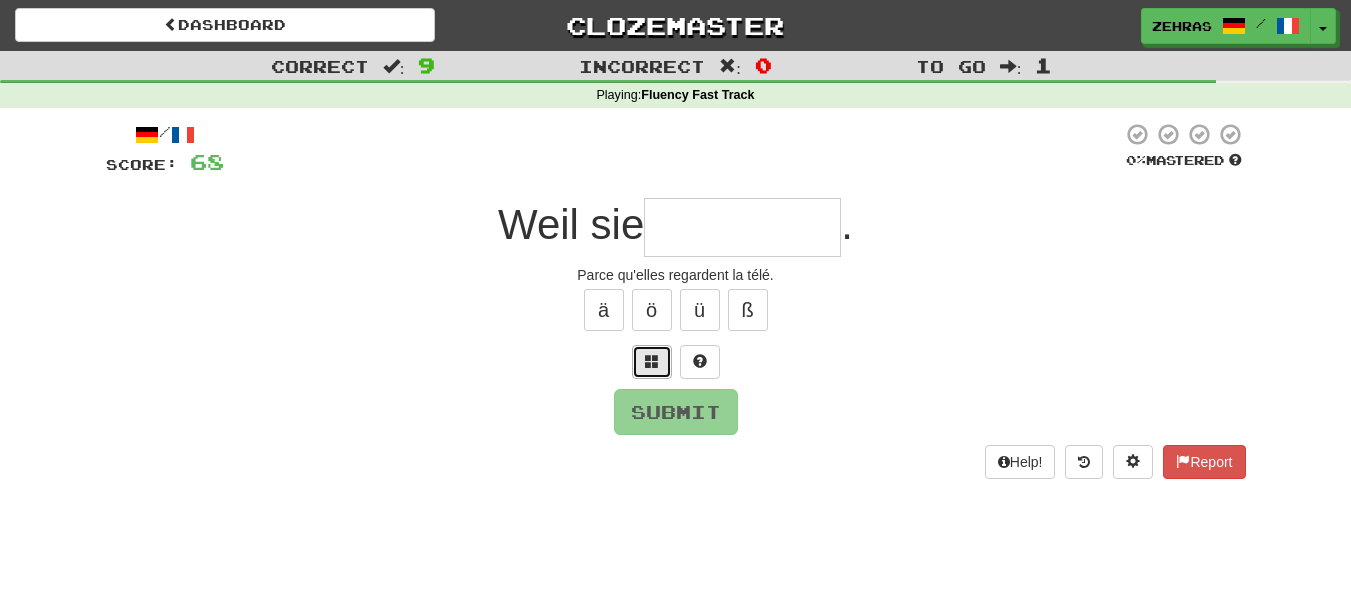 click at bounding box center [652, 361] 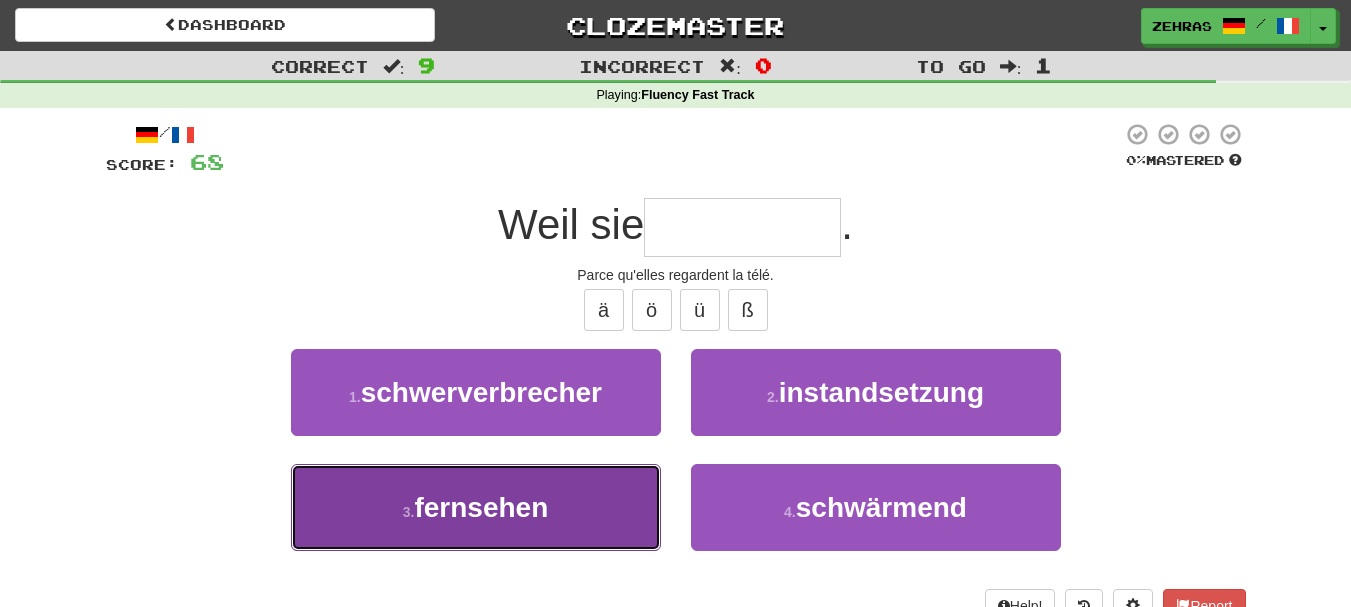 click on "3 . fernsehen" at bounding box center (476, 507) 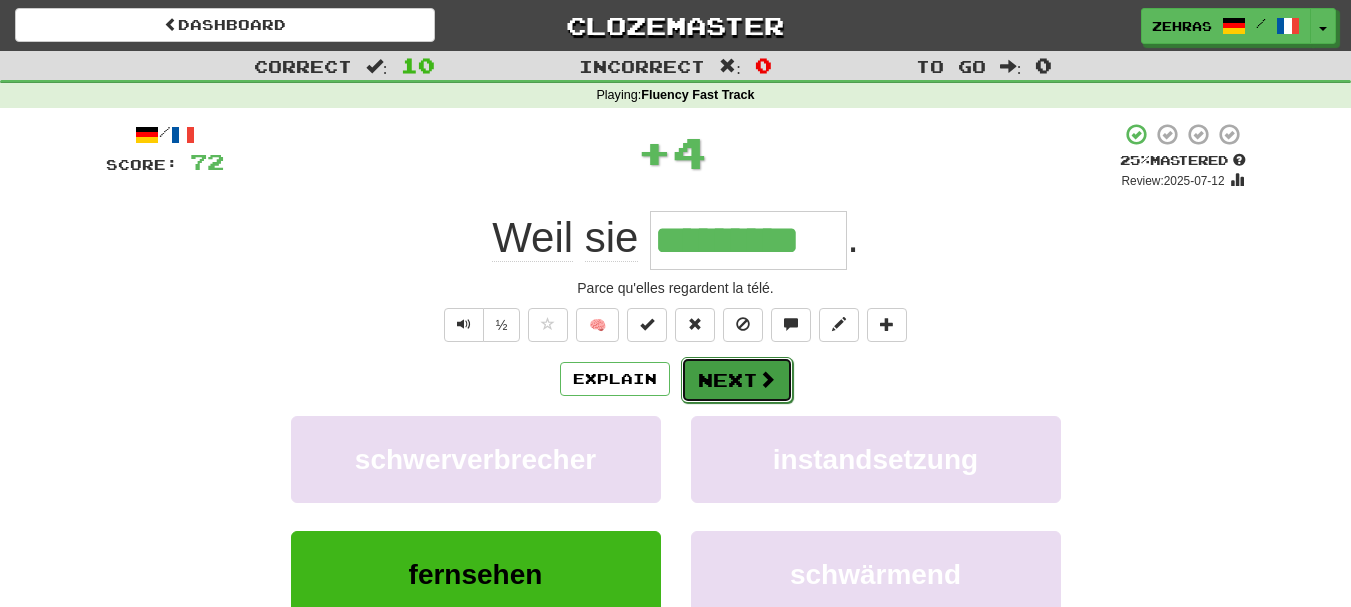 click on "Next" at bounding box center [737, 380] 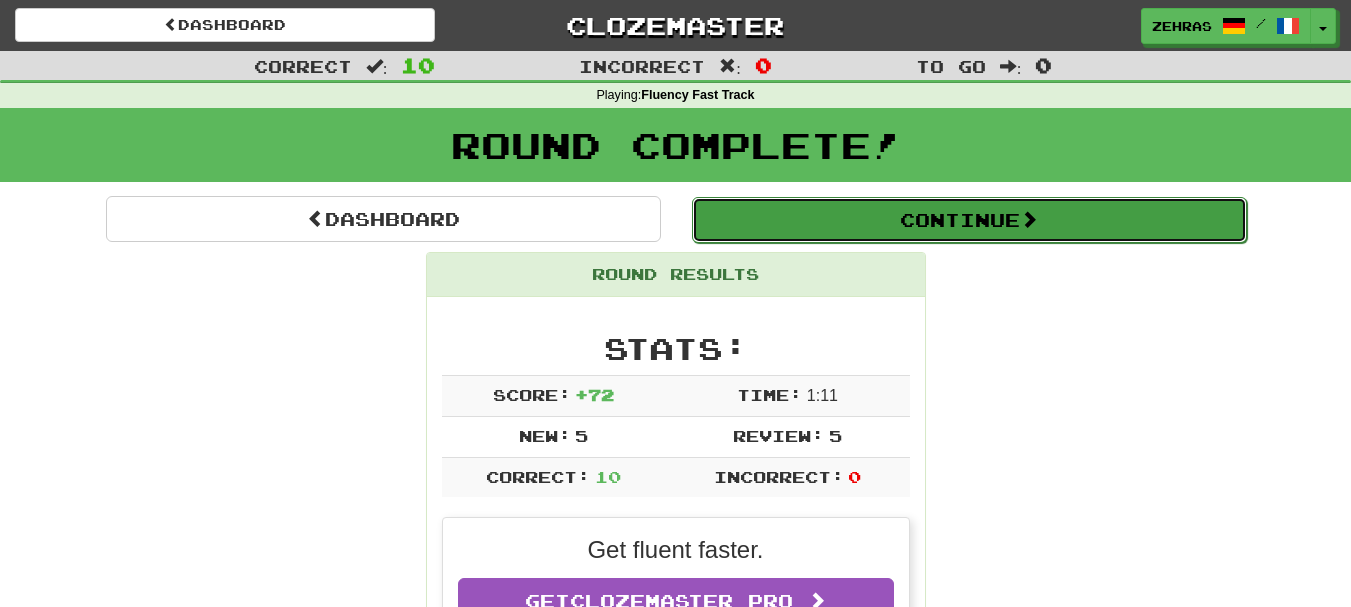 click on "Continue" at bounding box center (969, 220) 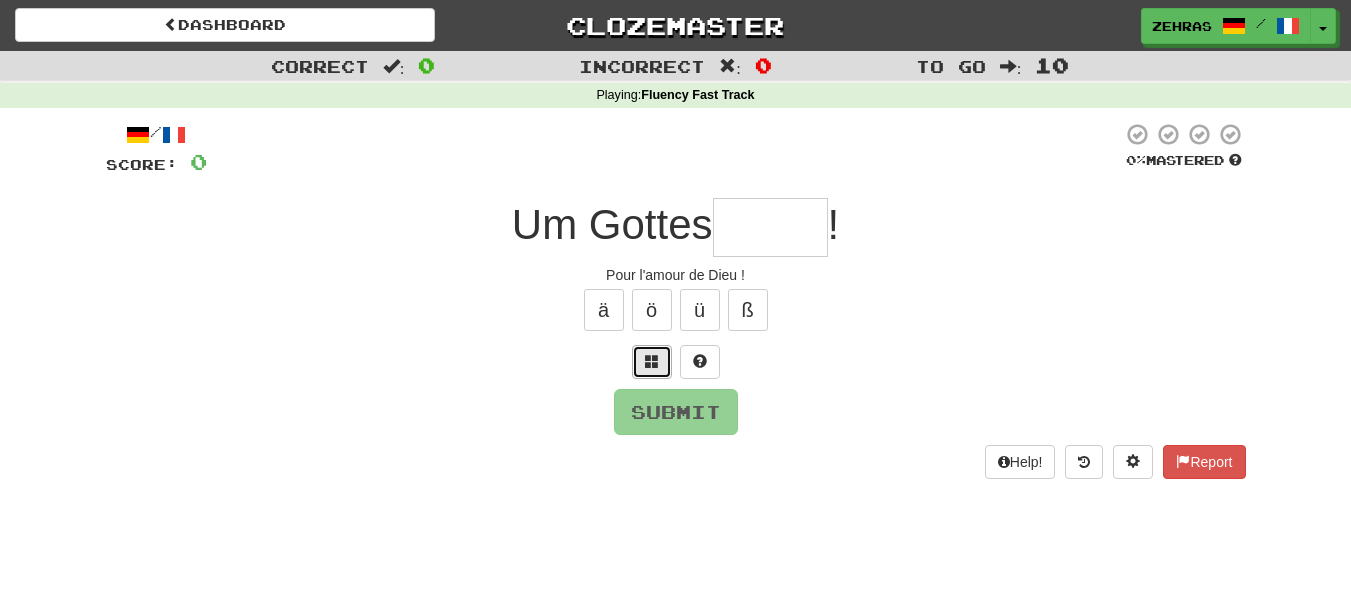 click at bounding box center (652, 361) 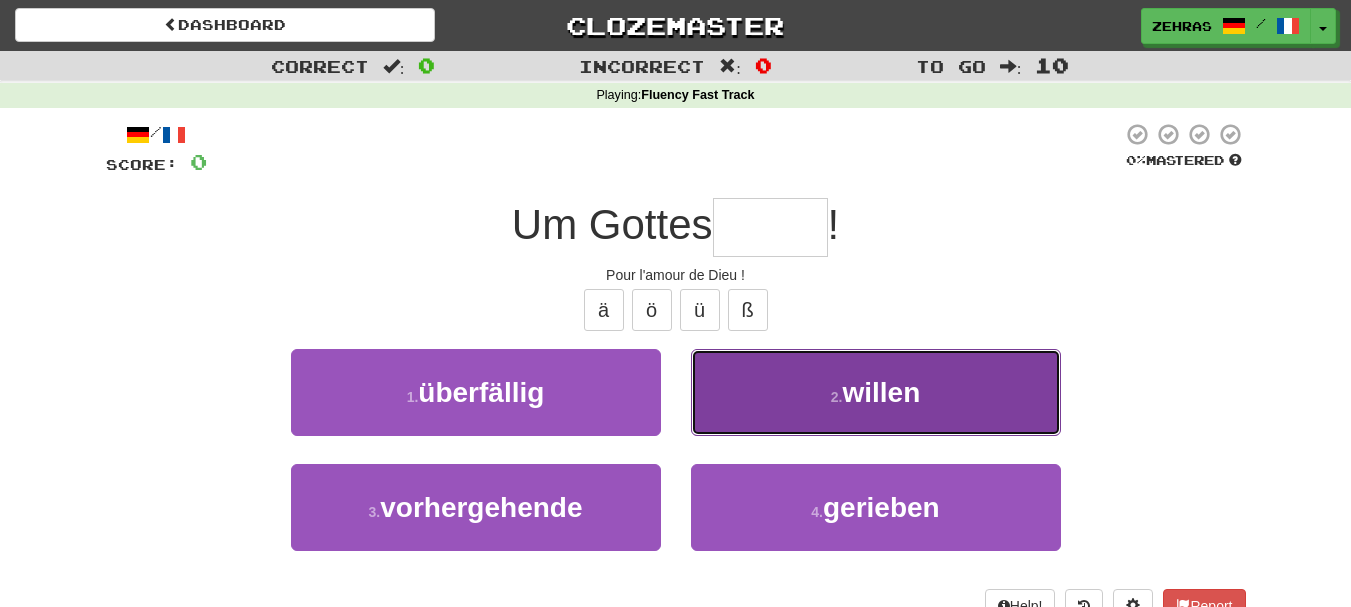 click on "willen" at bounding box center [881, 392] 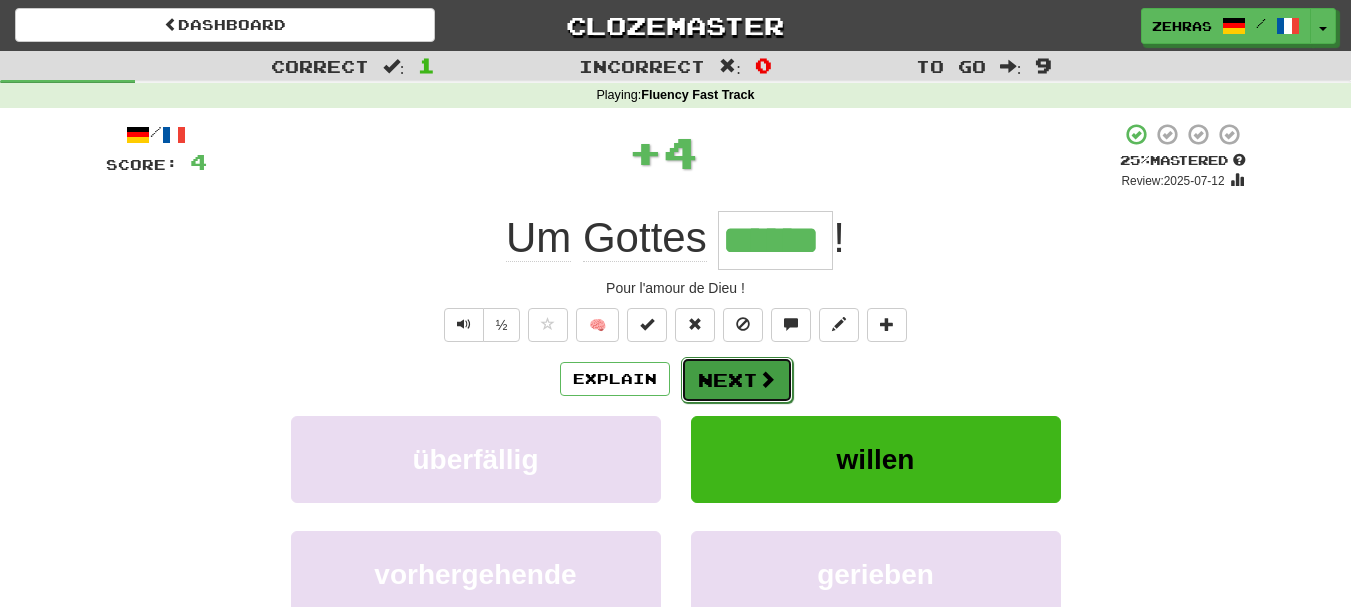 click on "Next" at bounding box center (737, 380) 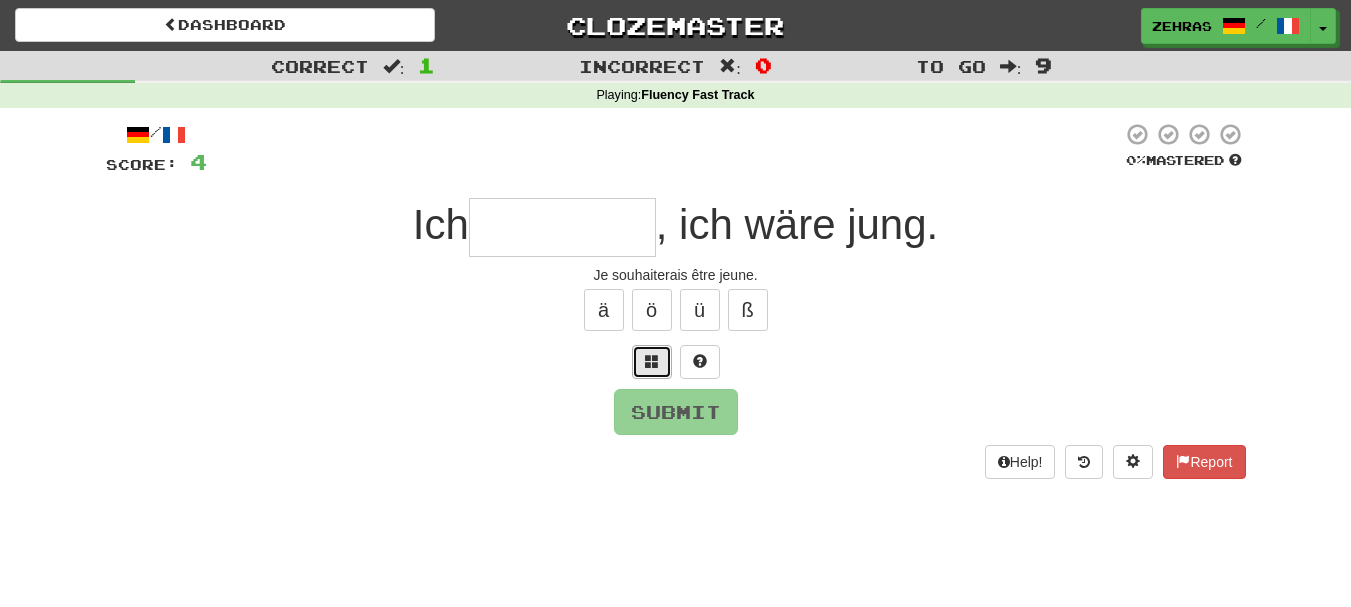 click at bounding box center (652, 361) 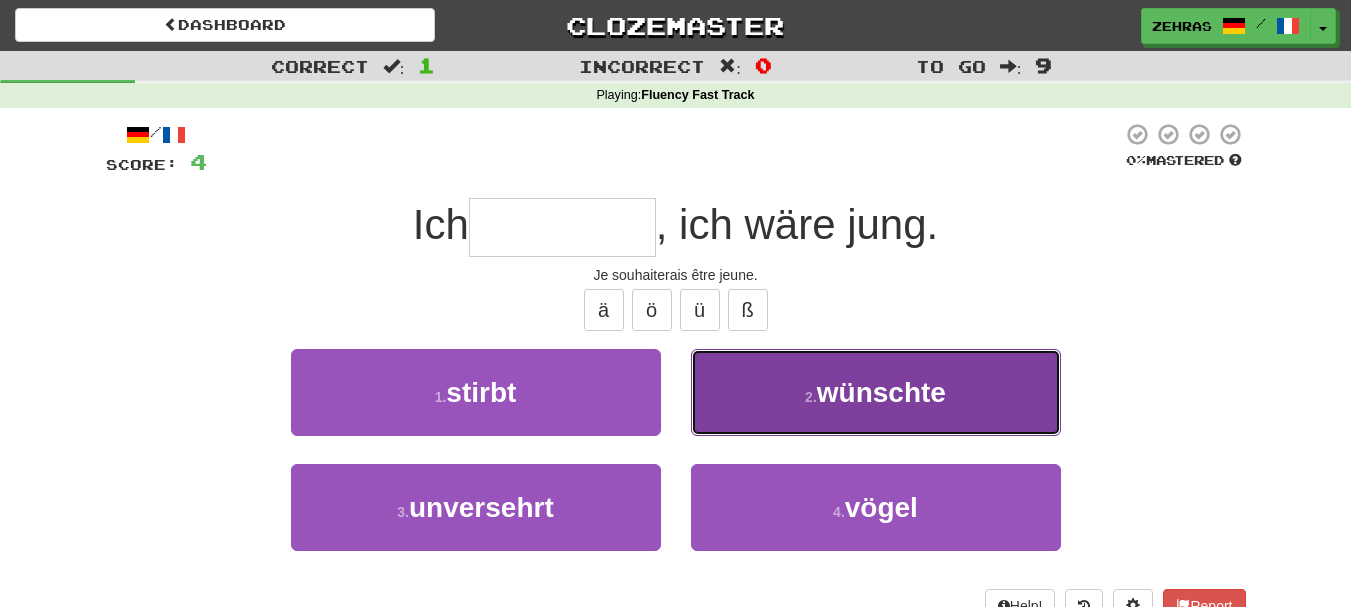 click on "2 . wünschte" at bounding box center (876, 392) 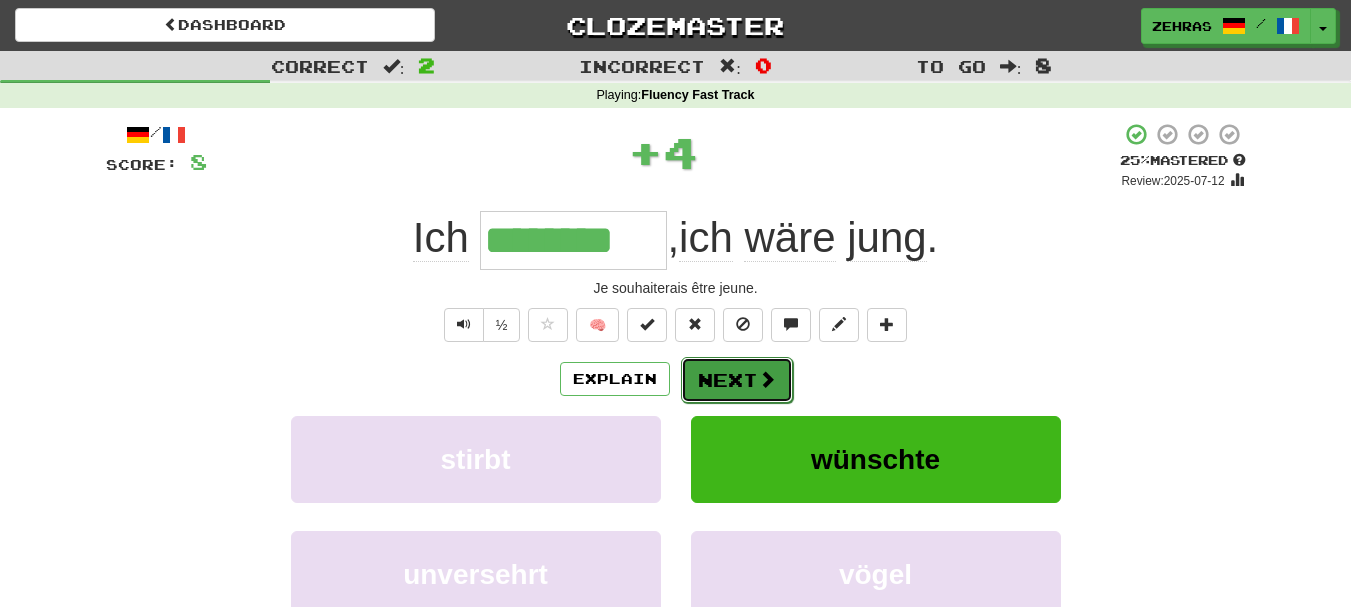click on "Next" at bounding box center (737, 380) 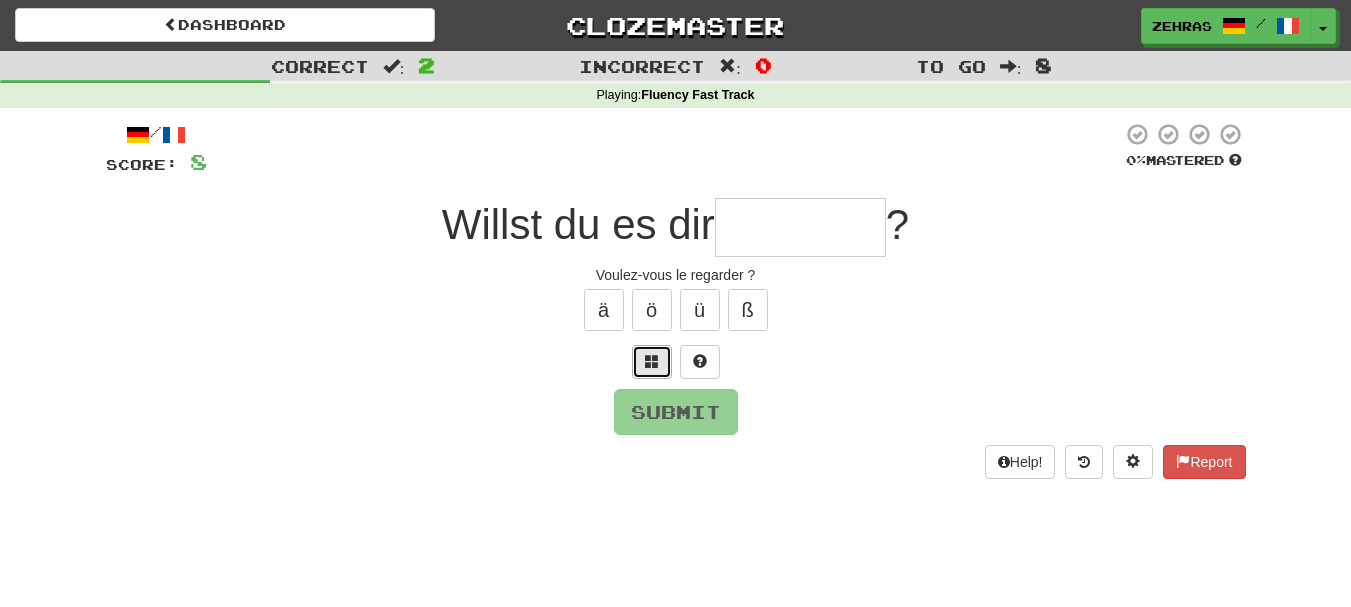 click at bounding box center (652, 361) 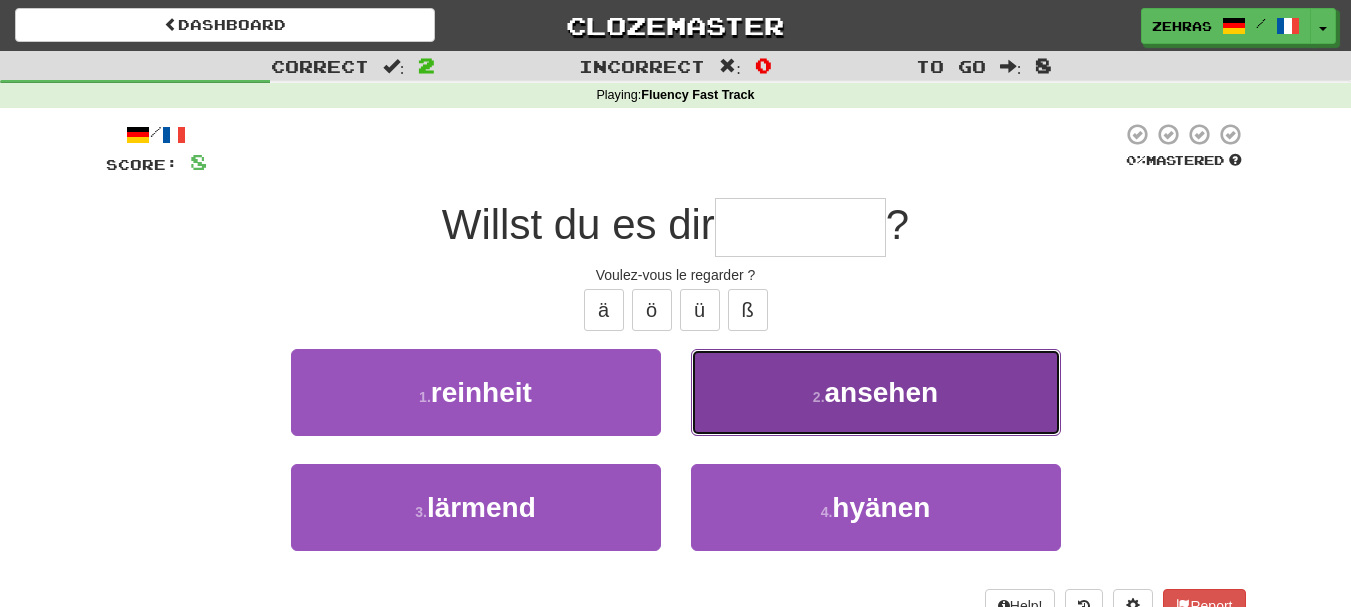 click on "2 . ansehen" at bounding box center (876, 392) 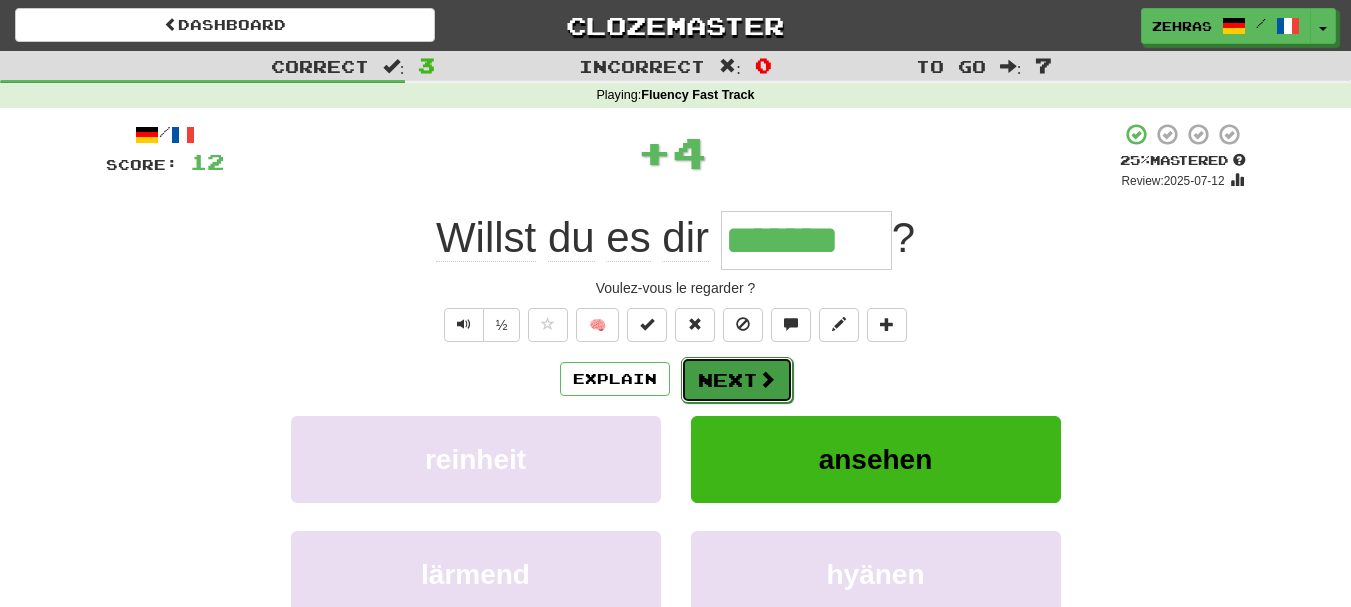 click on "Next" at bounding box center [737, 380] 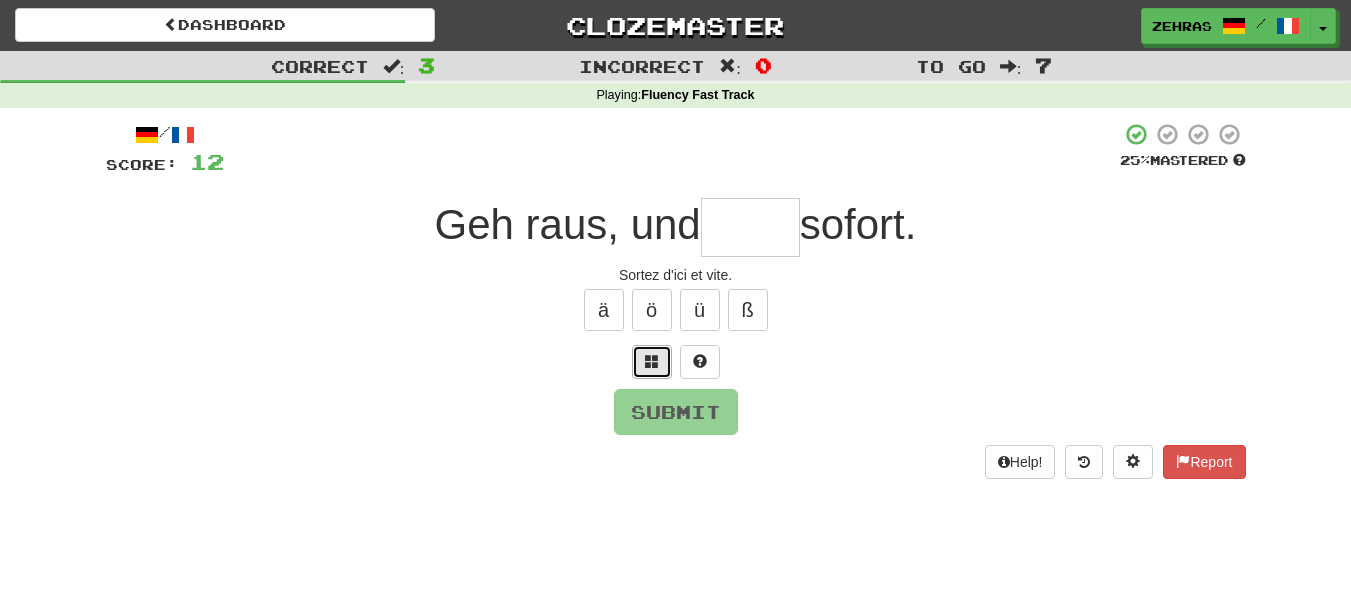 click at bounding box center (652, 361) 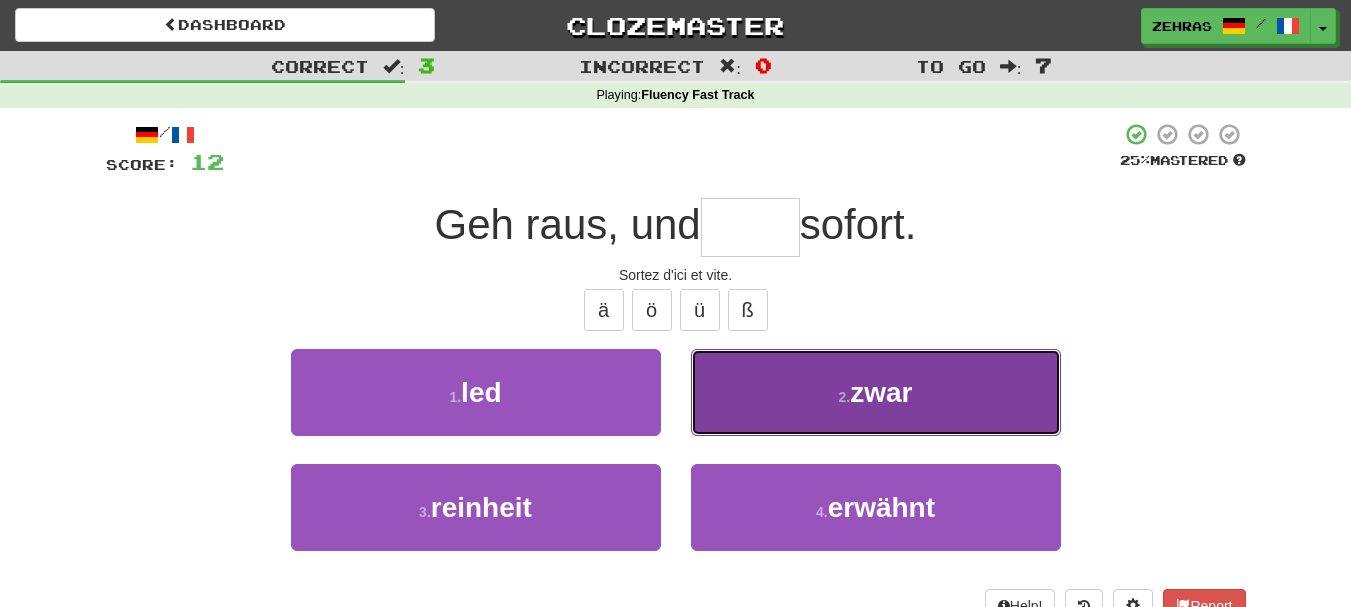click on "2 . zwar" at bounding box center (876, 392) 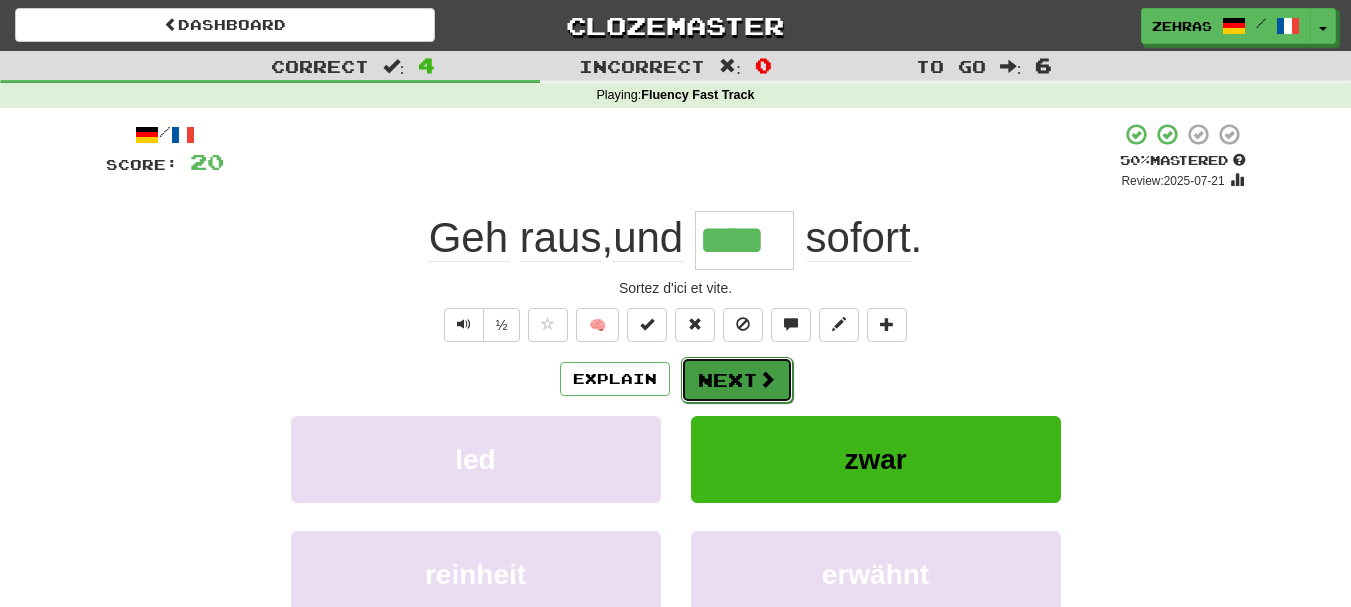 click on "Next" at bounding box center [737, 380] 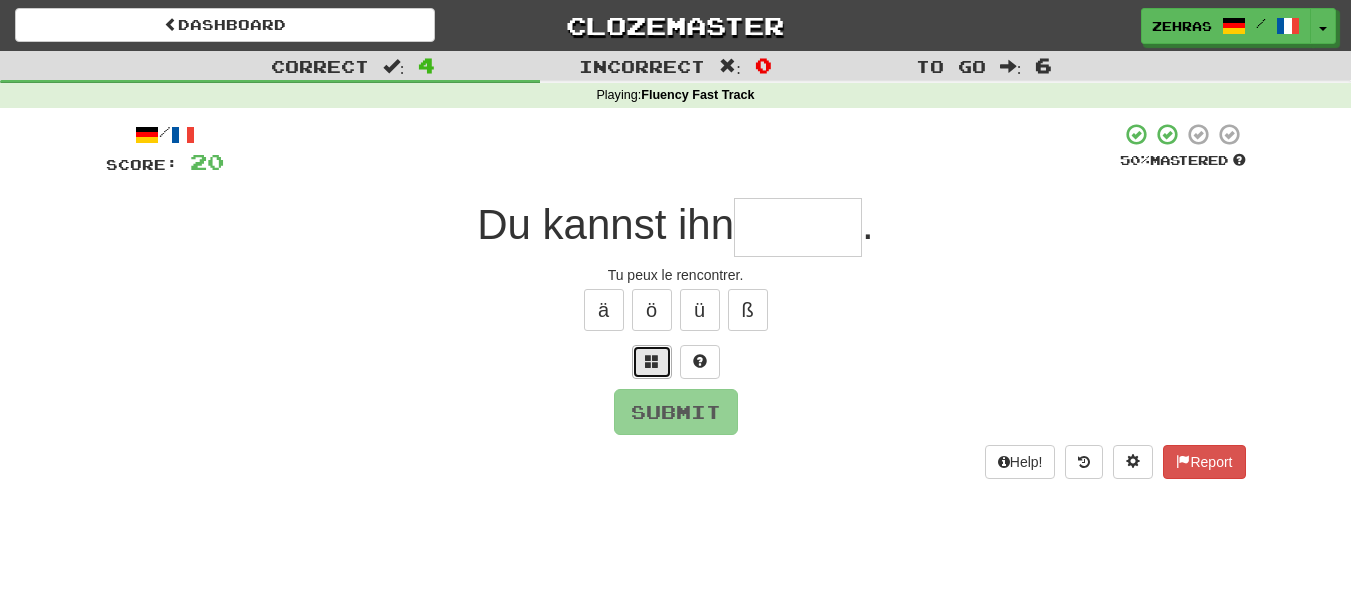 click at bounding box center [652, 361] 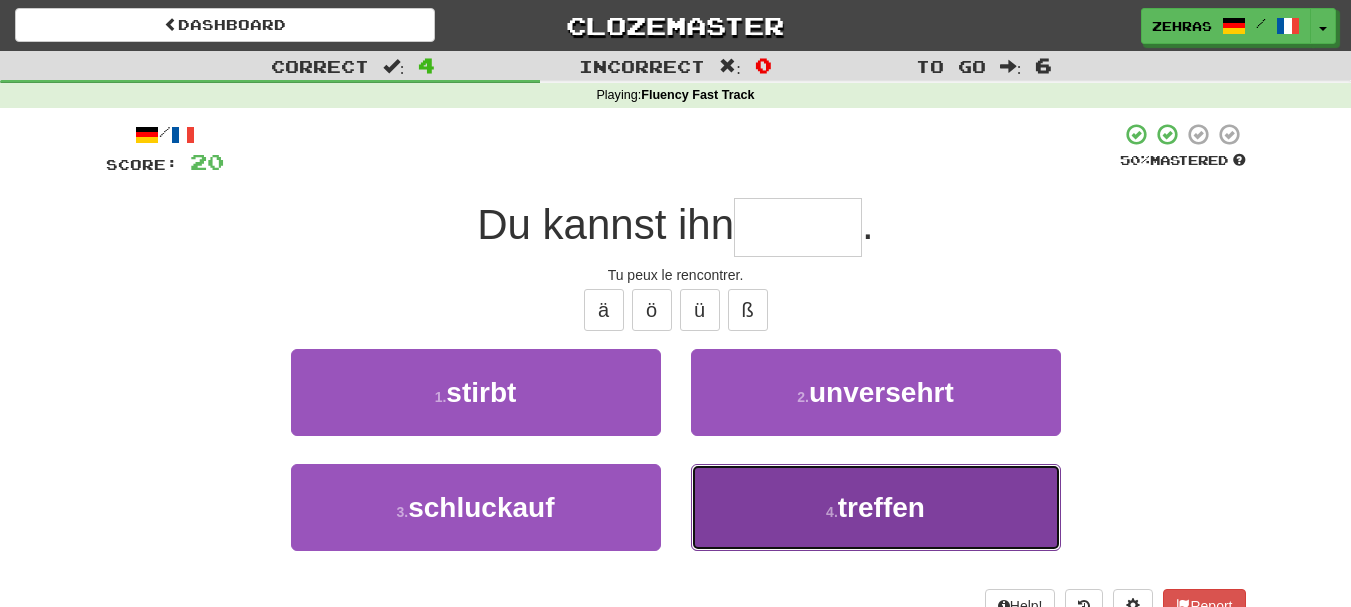 click on "4 . treffen" at bounding box center (876, 507) 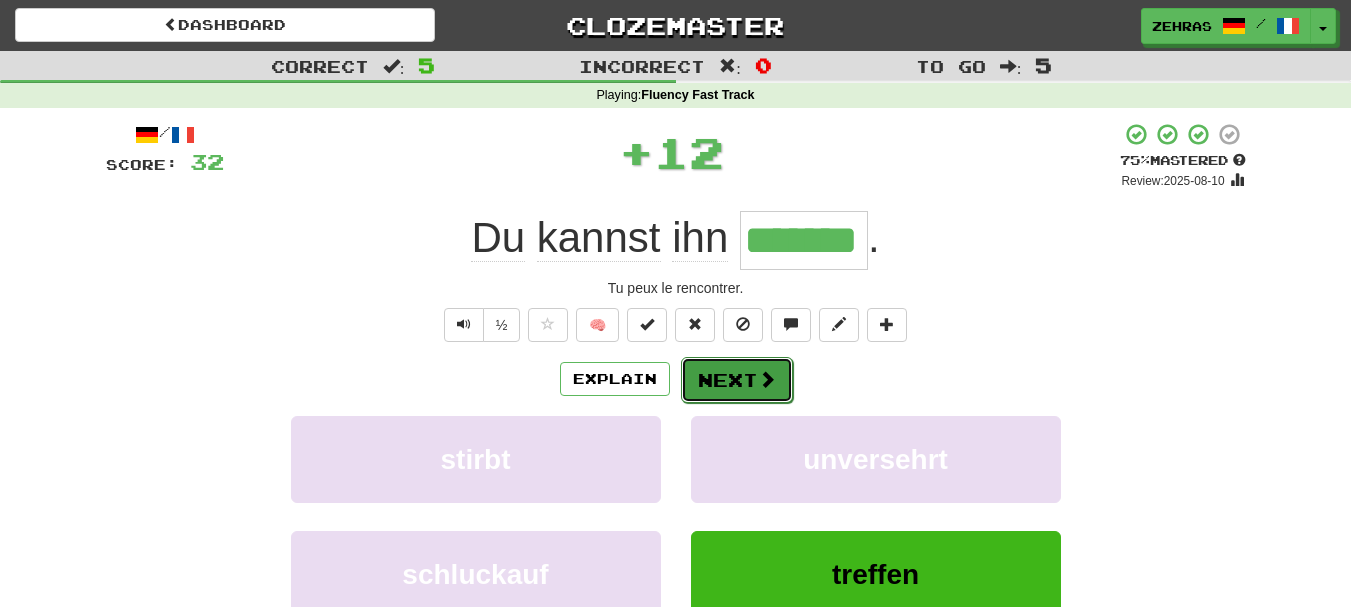 click on "Next" at bounding box center [737, 380] 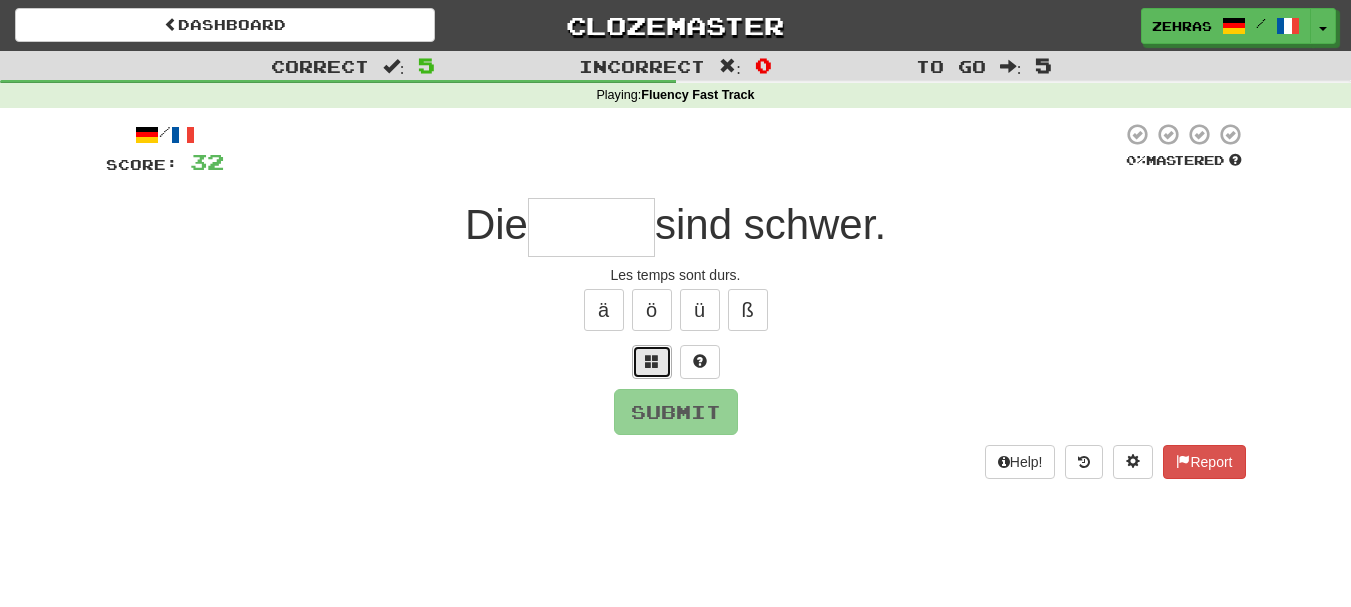 click at bounding box center [652, 361] 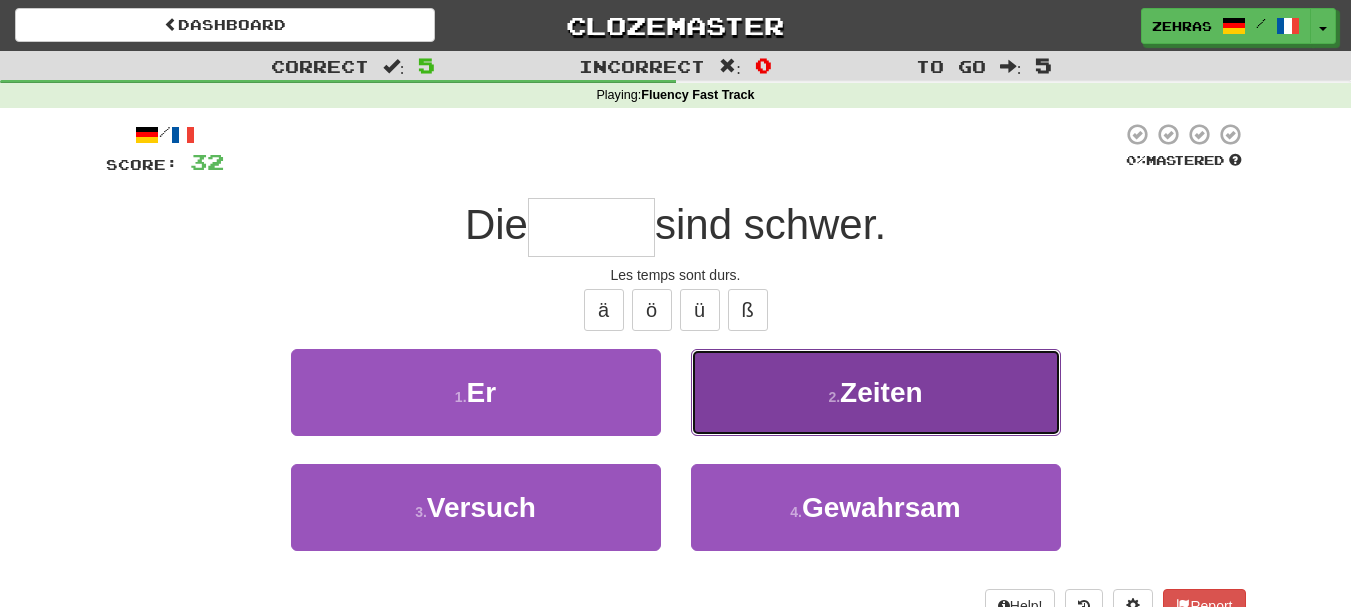 click on "2 . Zeiten" at bounding box center [876, 392] 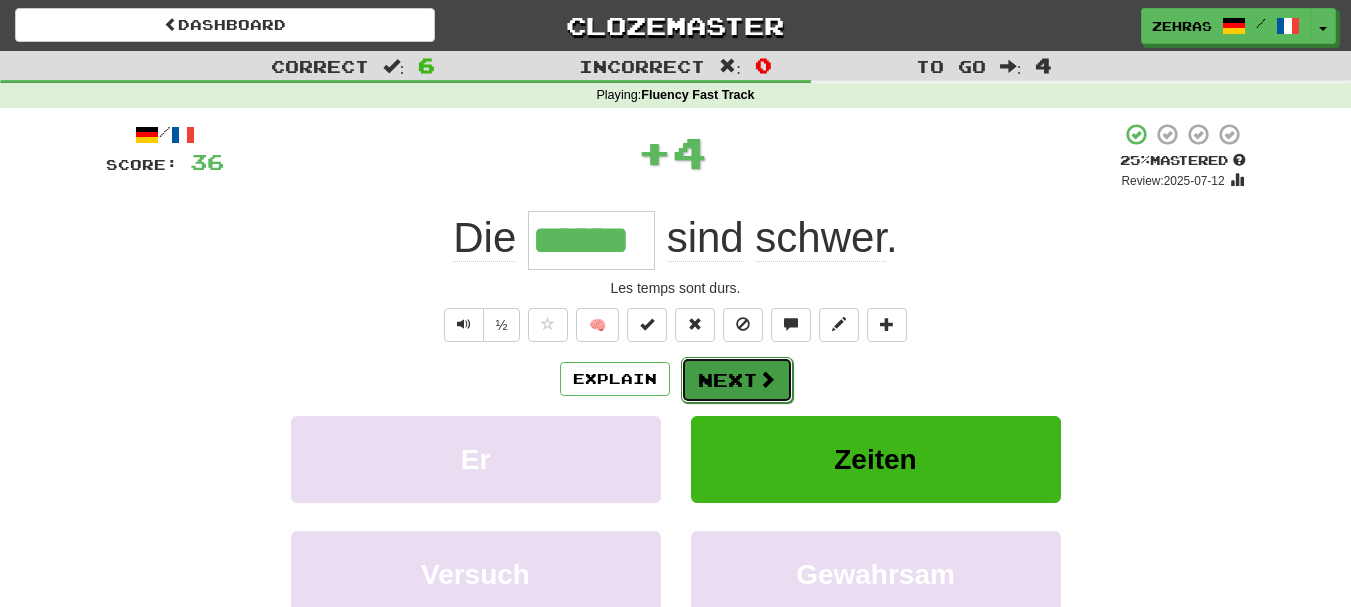 click on "Next" at bounding box center (737, 380) 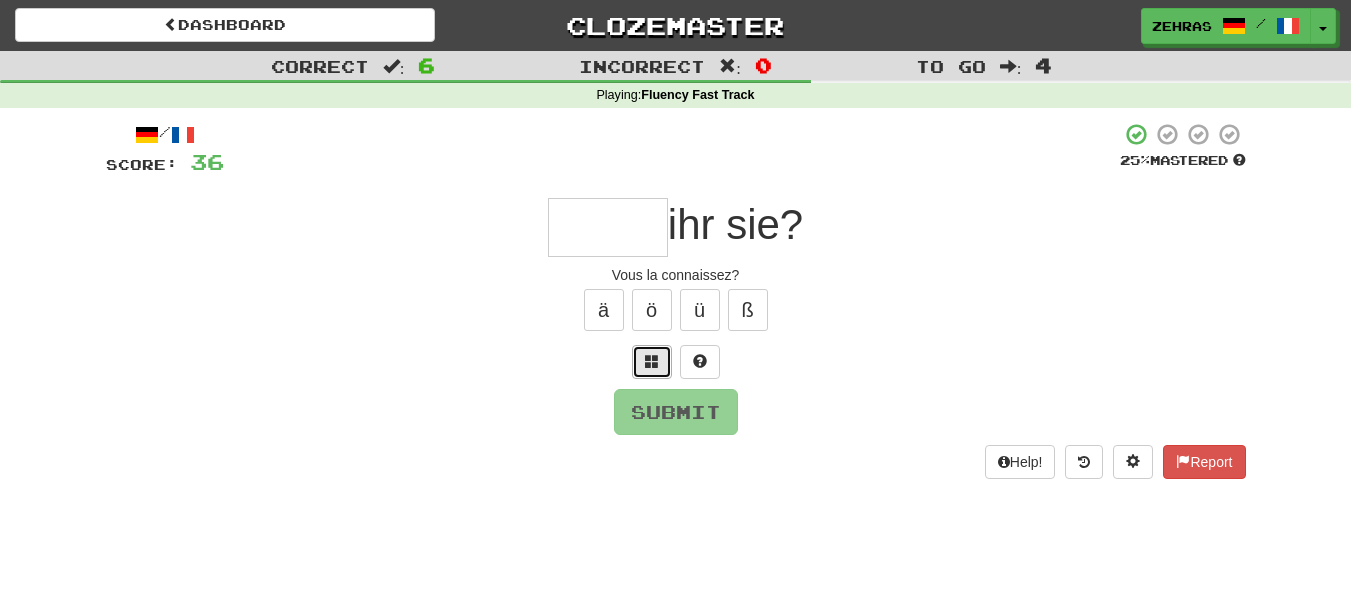 click at bounding box center [652, 361] 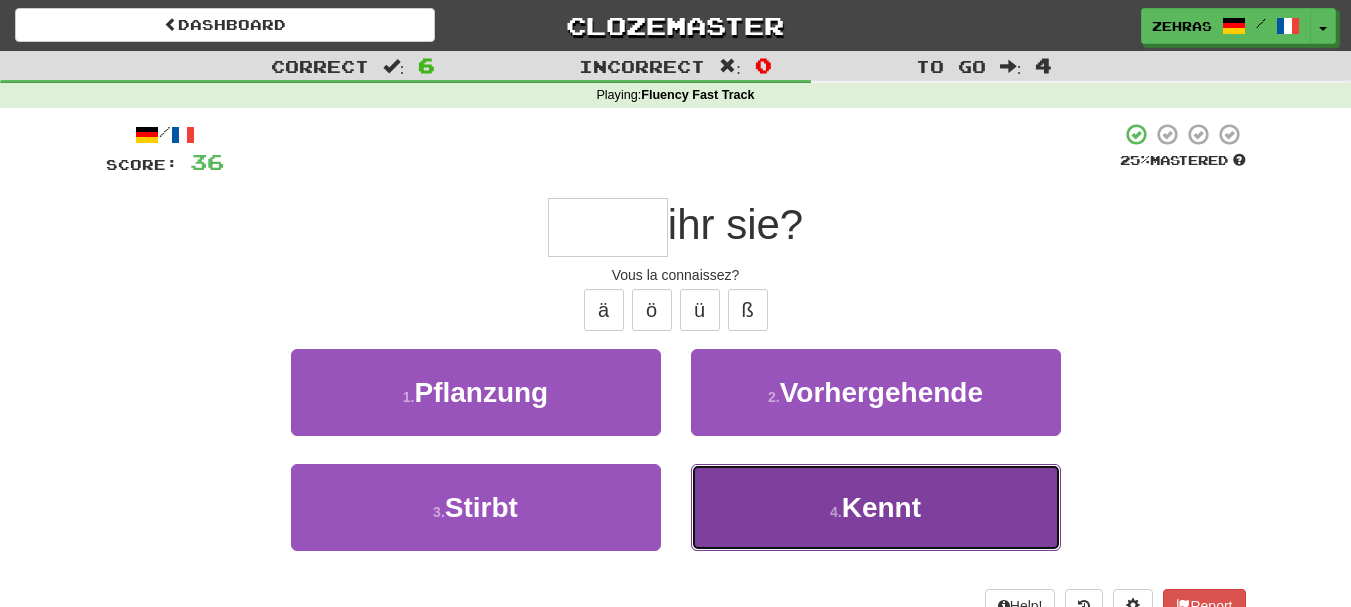 click on "4 . Kennt" at bounding box center (876, 507) 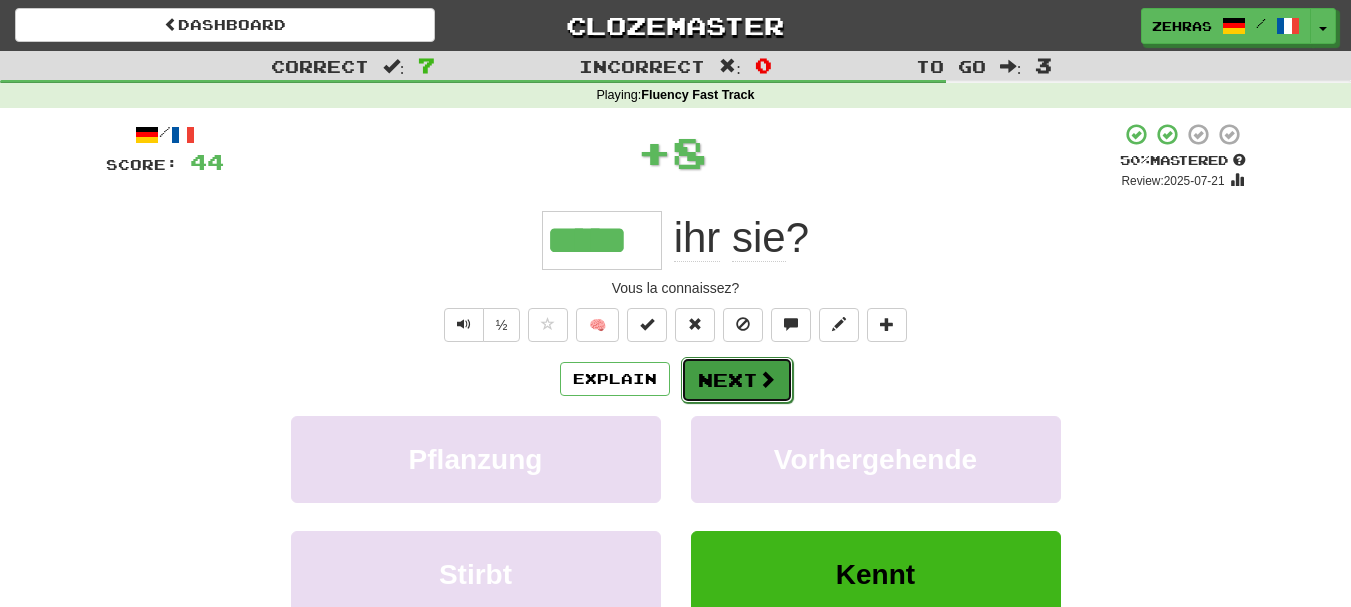 click on "Next" at bounding box center (737, 380) 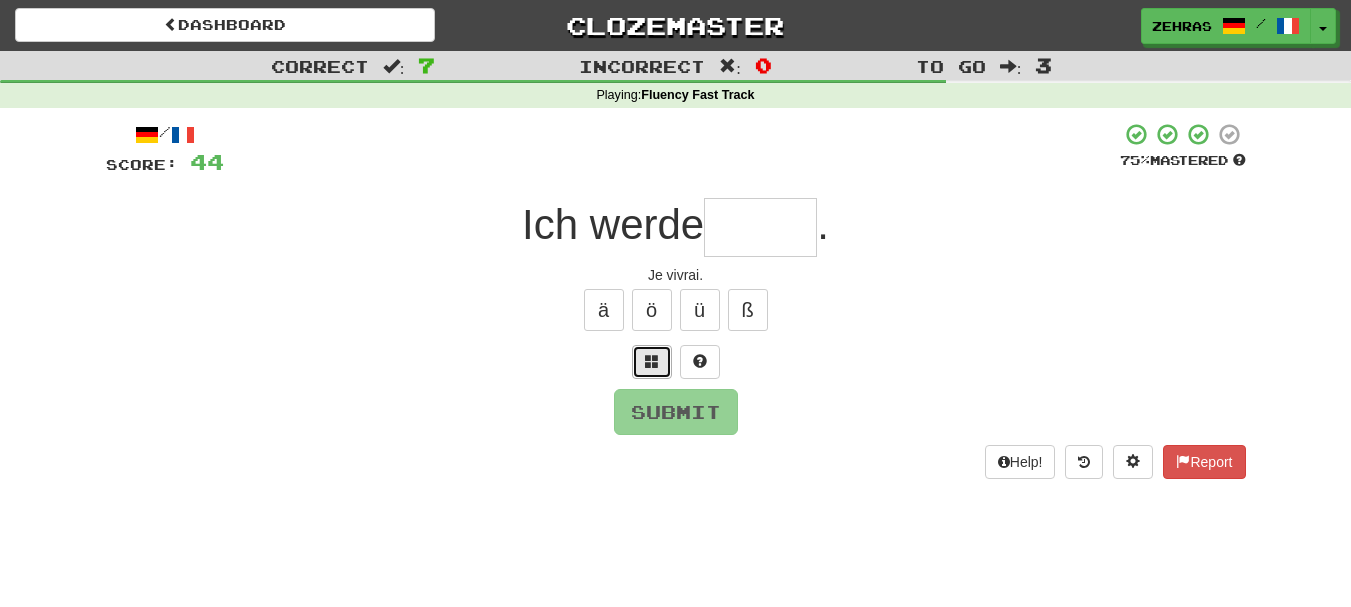 click at bounding box center (652, 361) 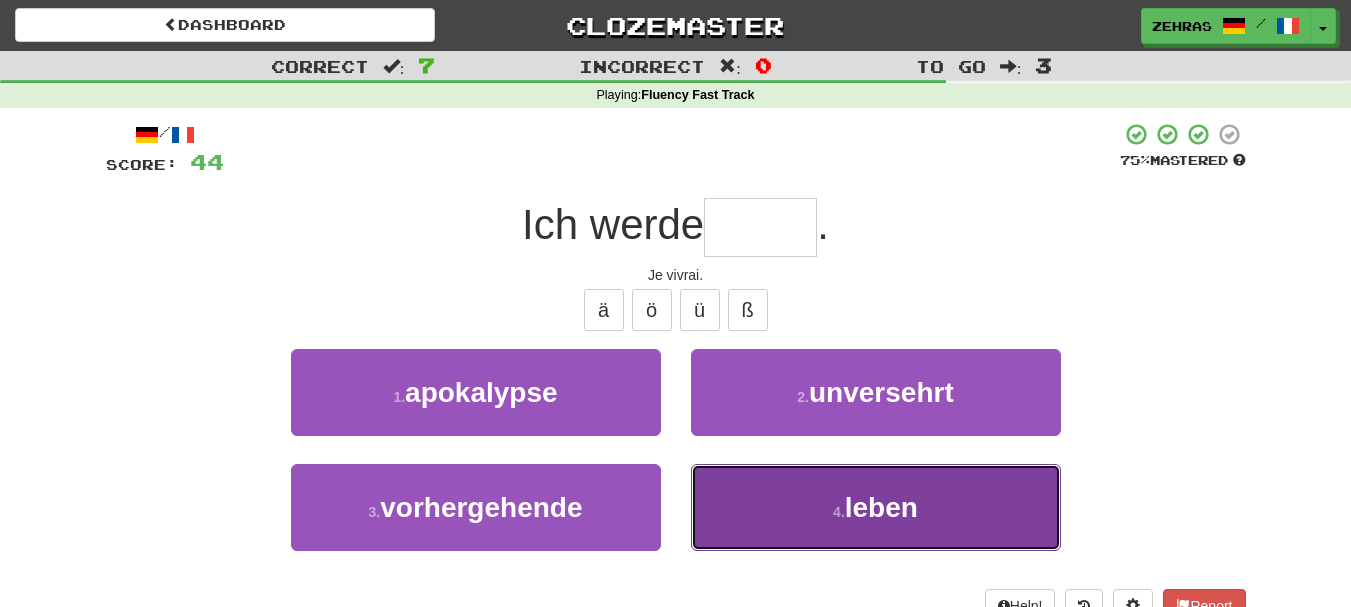 click on "4 . leben" at bounding box center [876, 507] 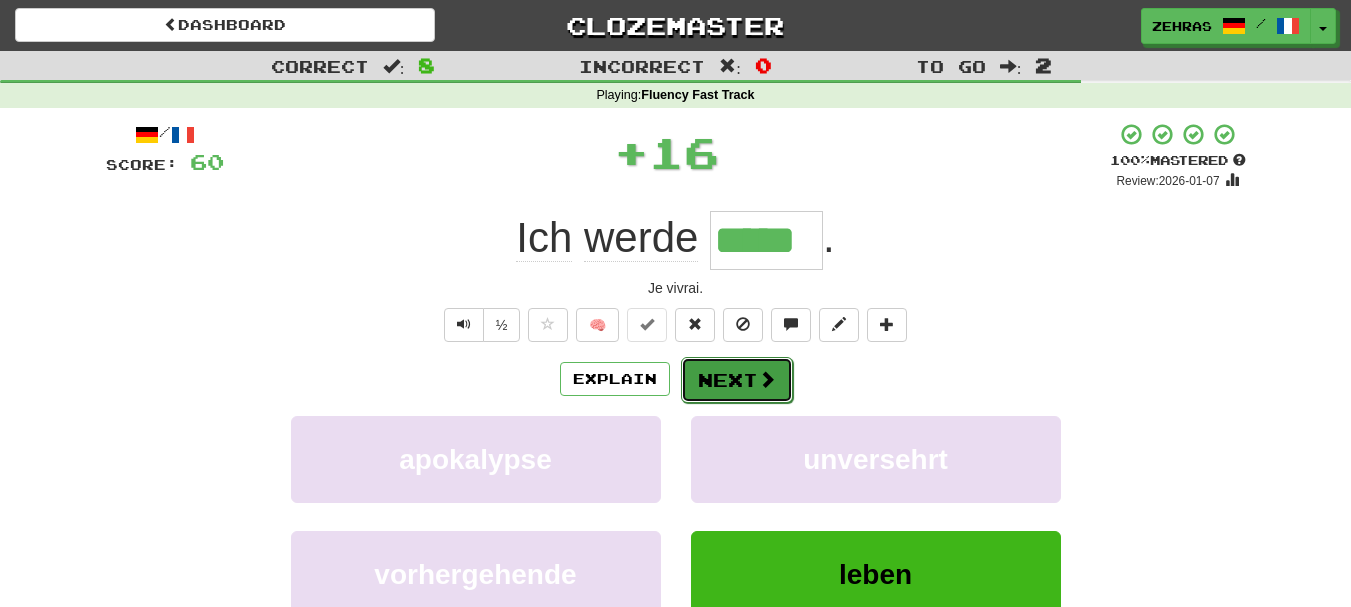 click on "Next" at bounding box center (737, 380) 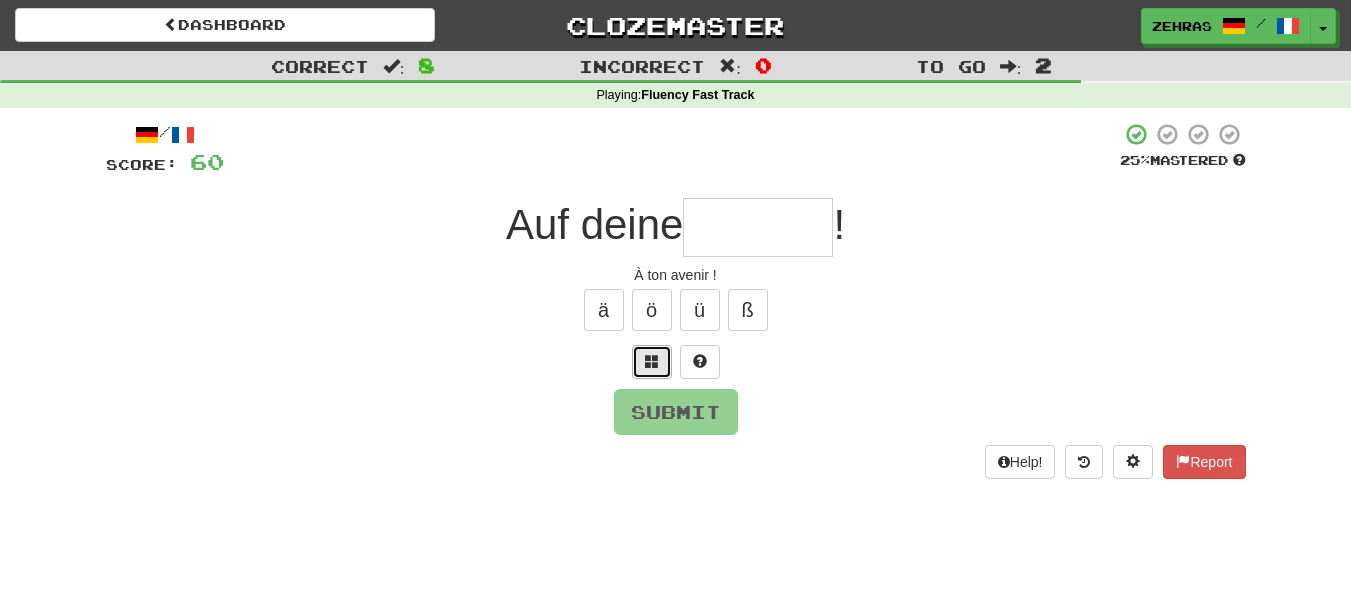 click at bounding box center (652, 361) 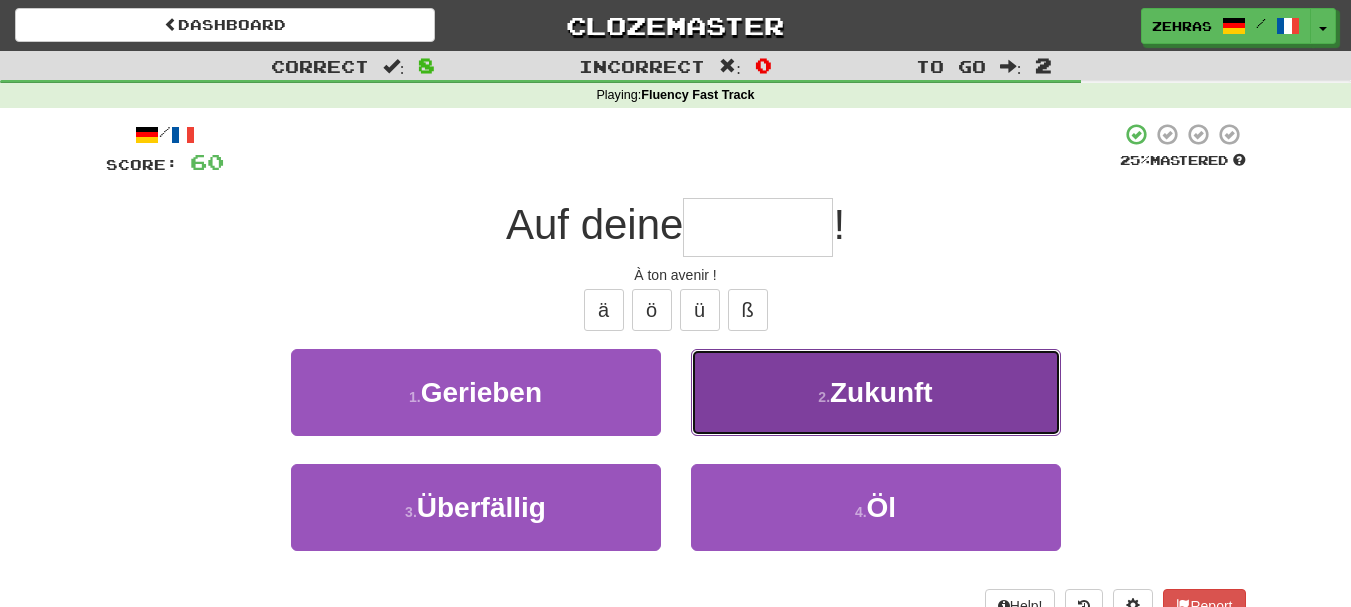 click on "2 . Zukunft" at bounding box center (876, 392) 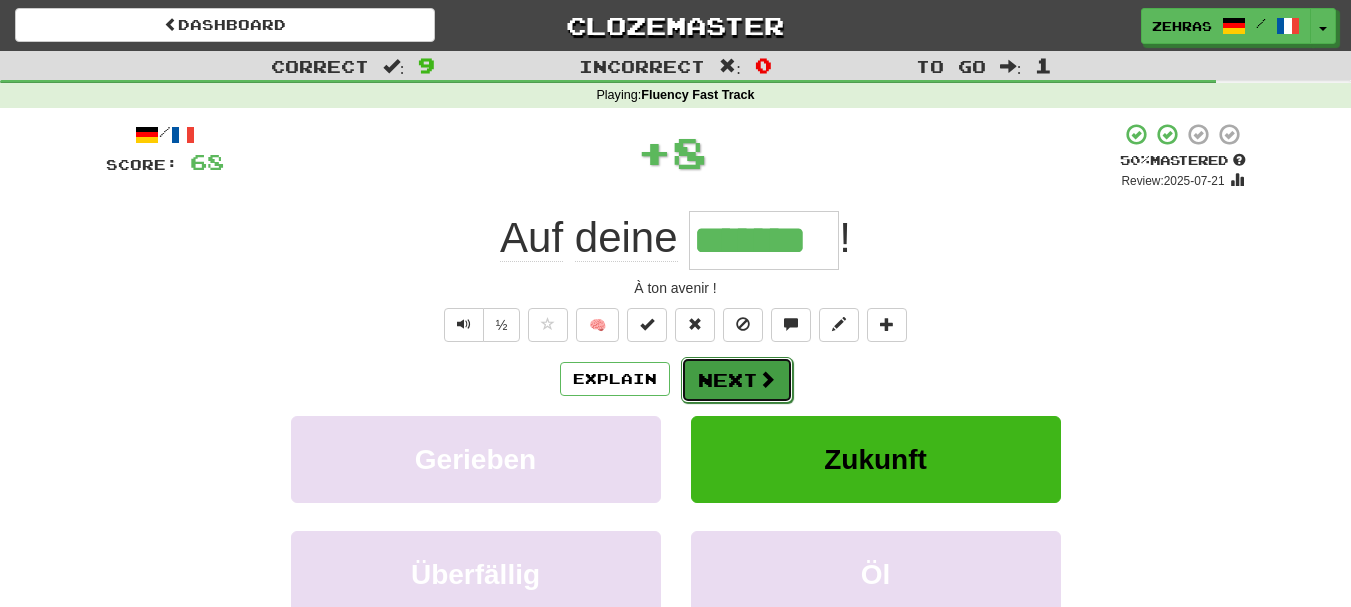 click on "Next" at bounding box center [737, 380] 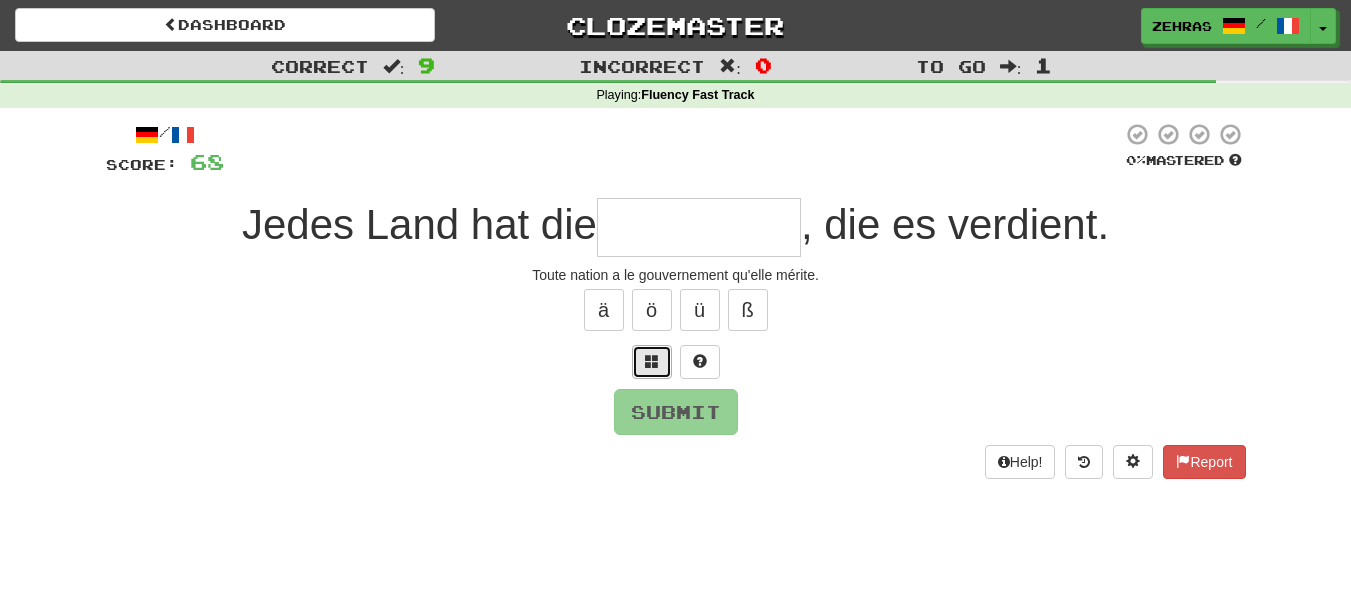 click at bounding box center [652, 361] 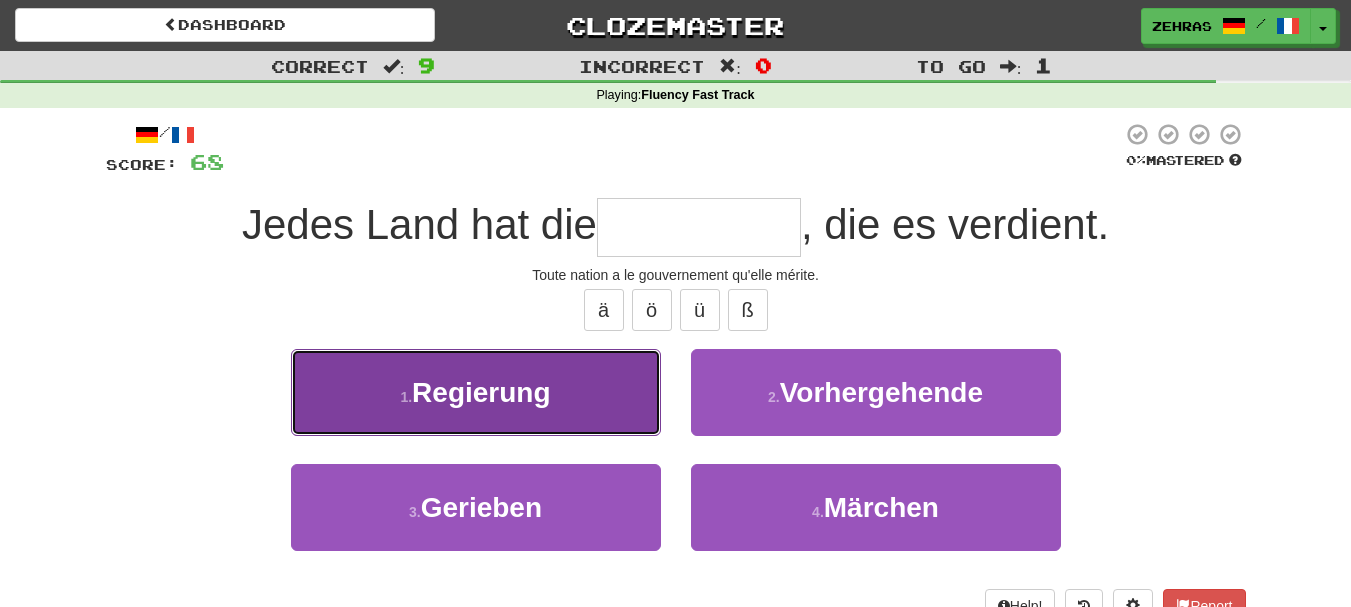 click on "1 . Regierung" at bounding box center [476, 392] 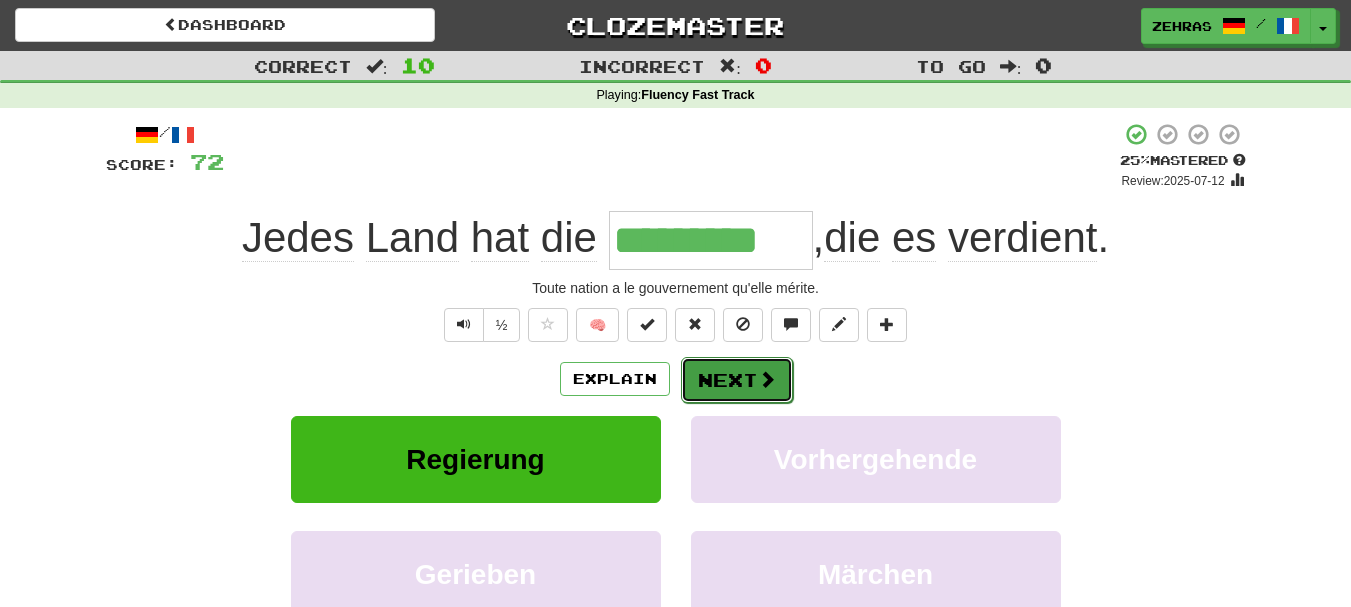 click on "Next" at bounding box center (737, 380) 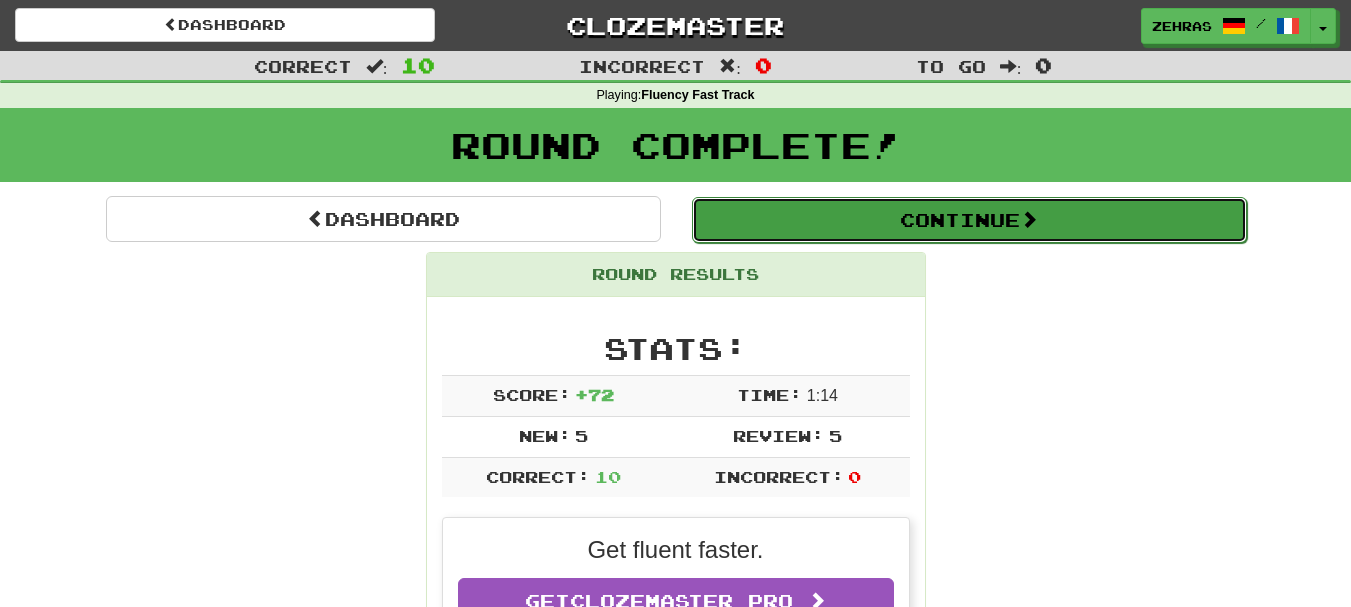 click on "Continue" at bounding box center [969, 220] 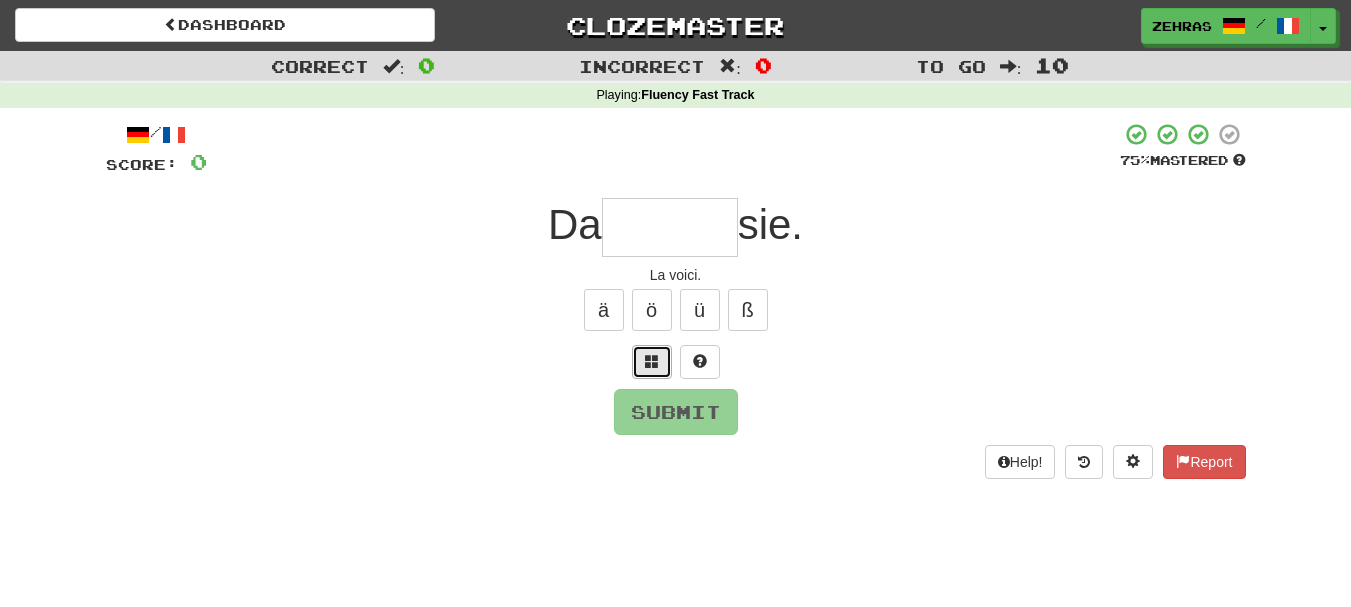 click at bounding box center (652, 361) 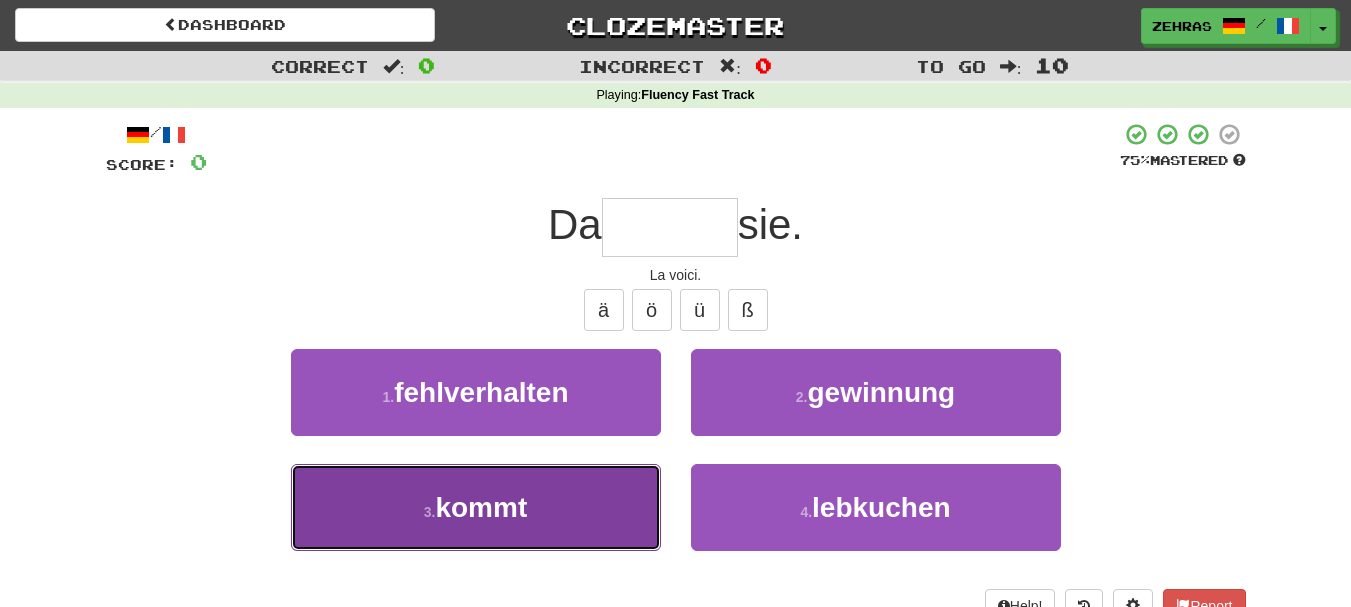 click on "3 . kommt" at bounding box center [476, 507] 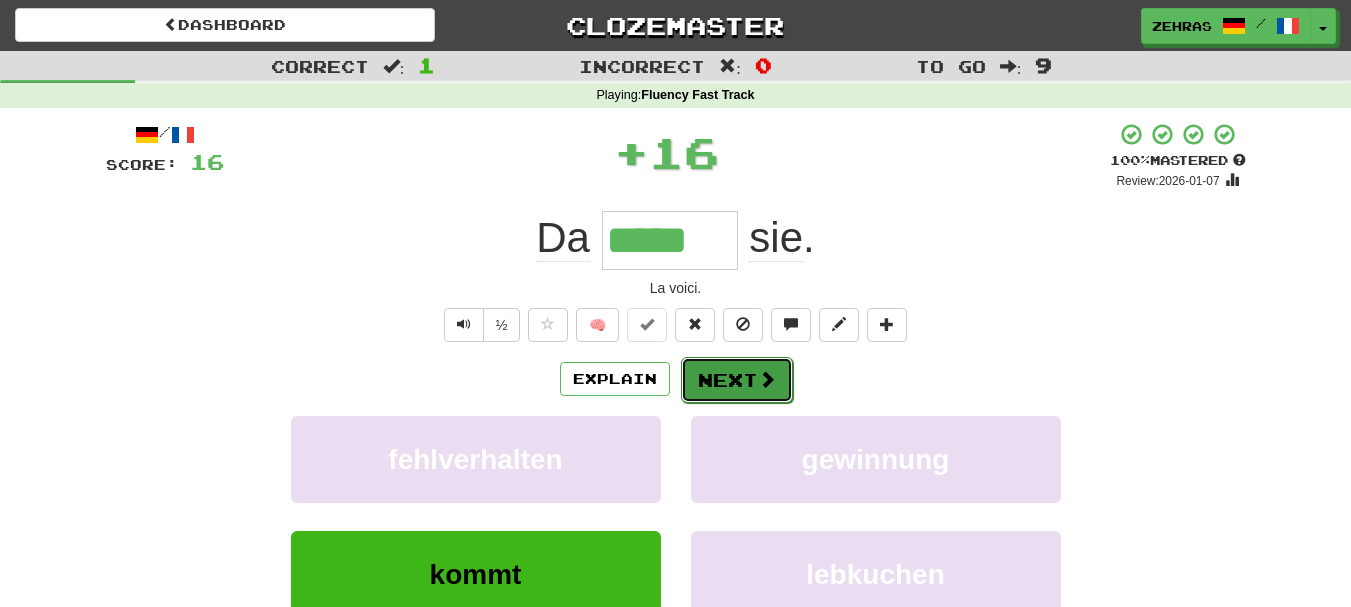 click on "Next" at bounding box center (737, 380) 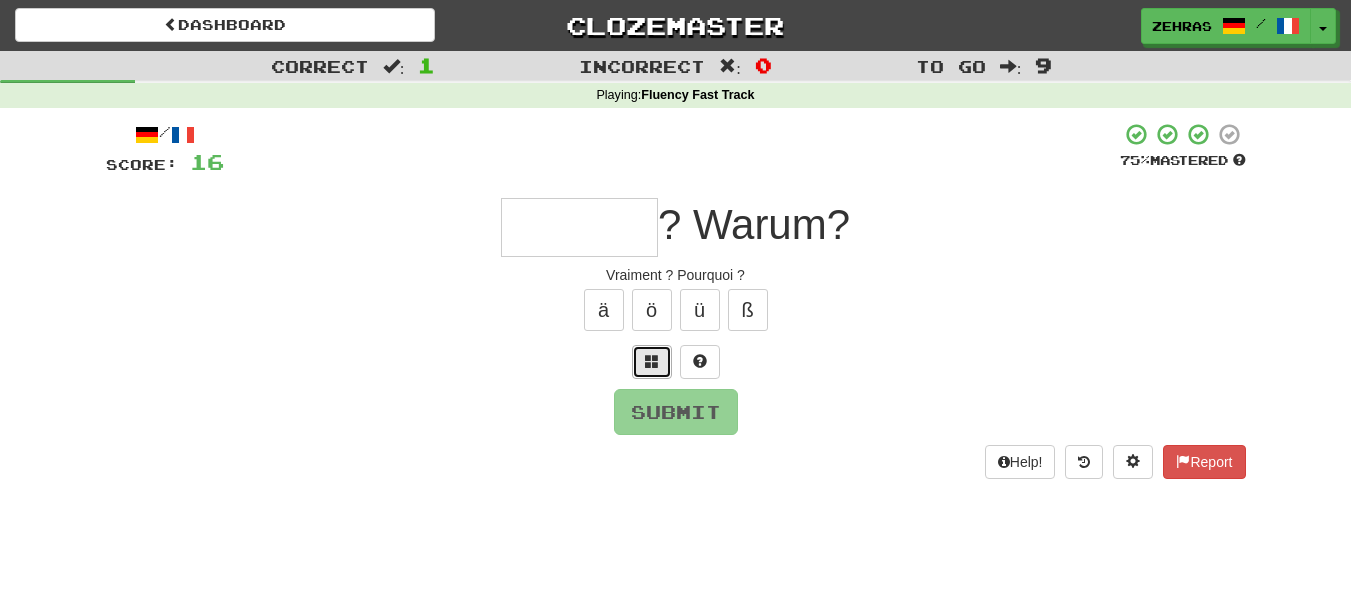 click at bounding box center [652, 362] 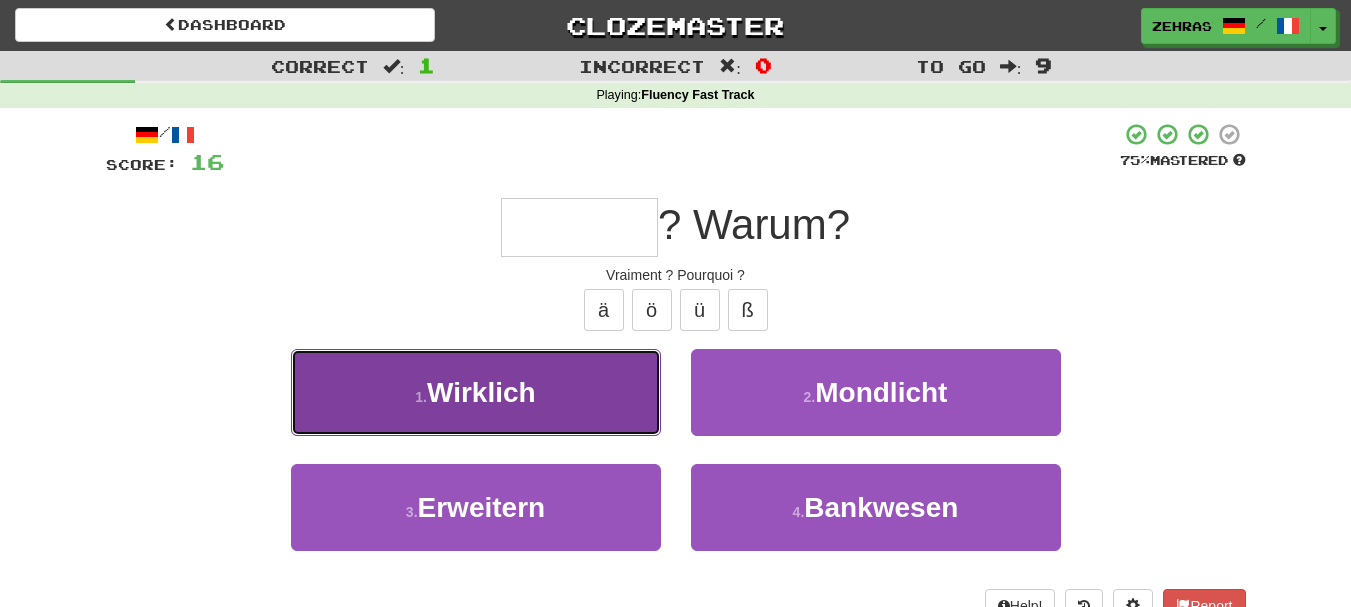 click on "1 . Wirklich" at bounding box center [476, 392] 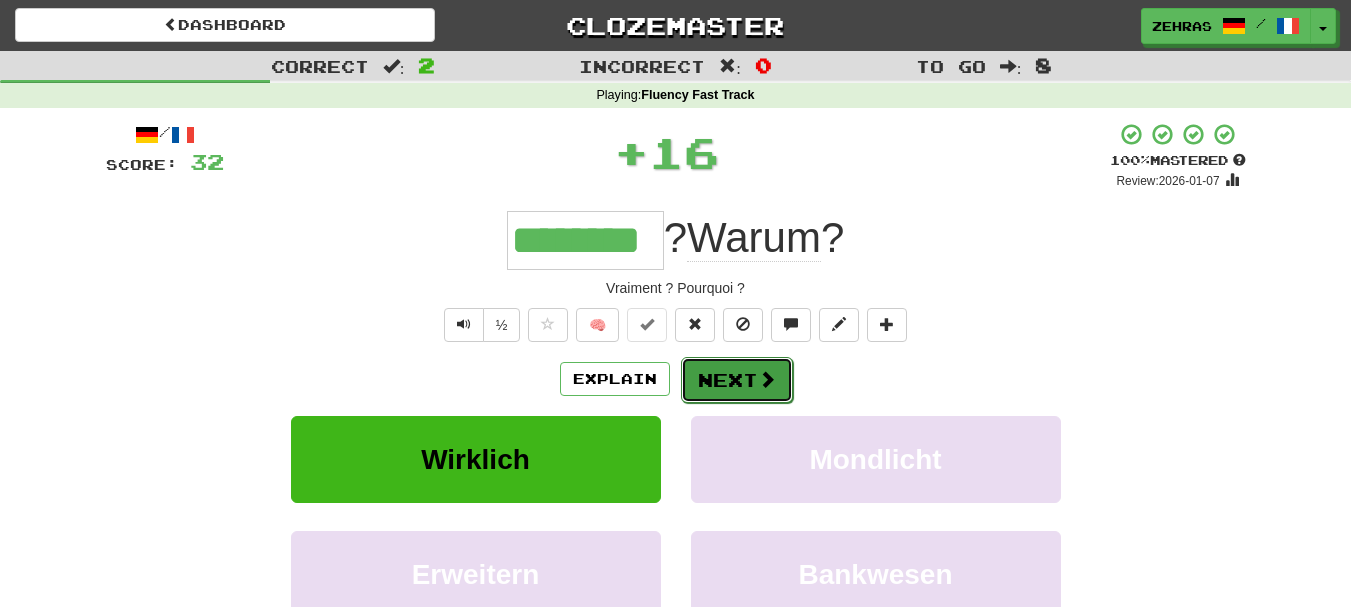click on "Next" at bounding box center [737, 380] 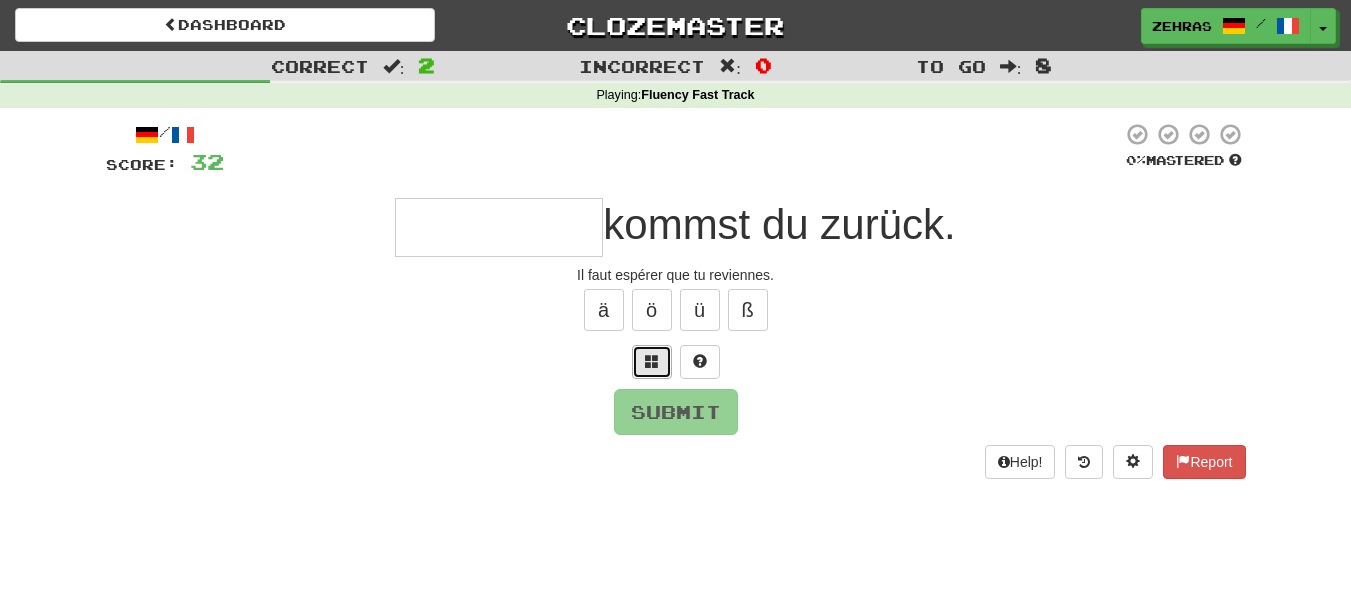 click at bounding box center [652, 361] 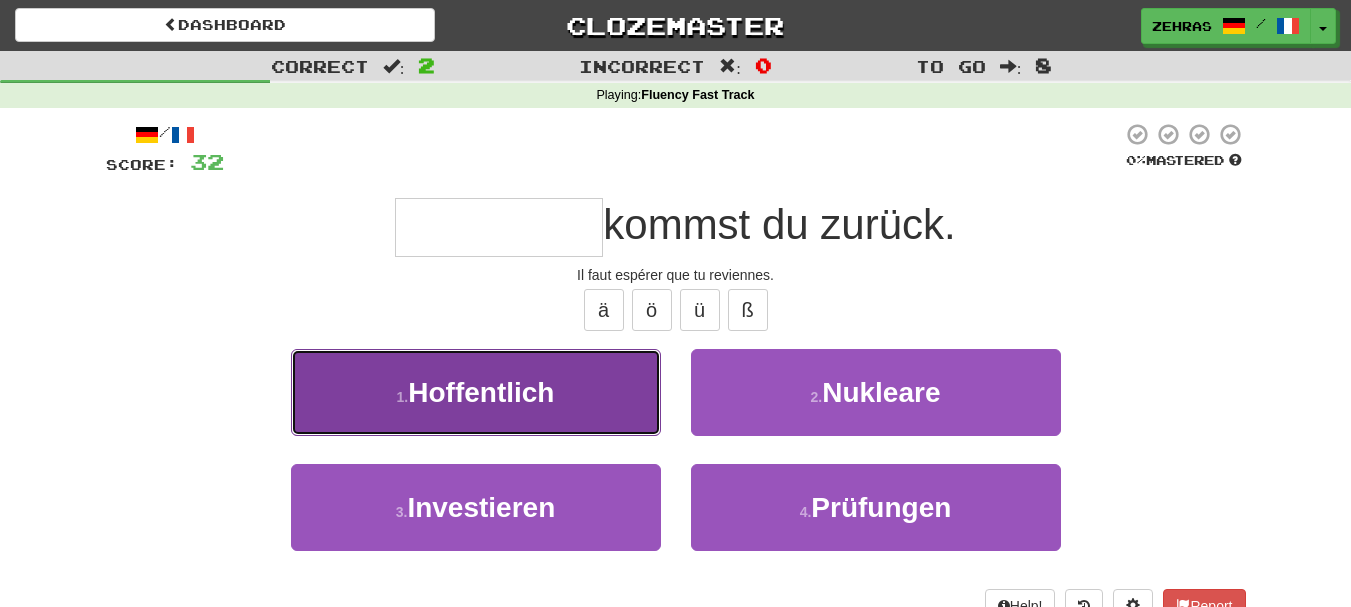 click on "Hoffentlich" at bounding box center (481, 392) 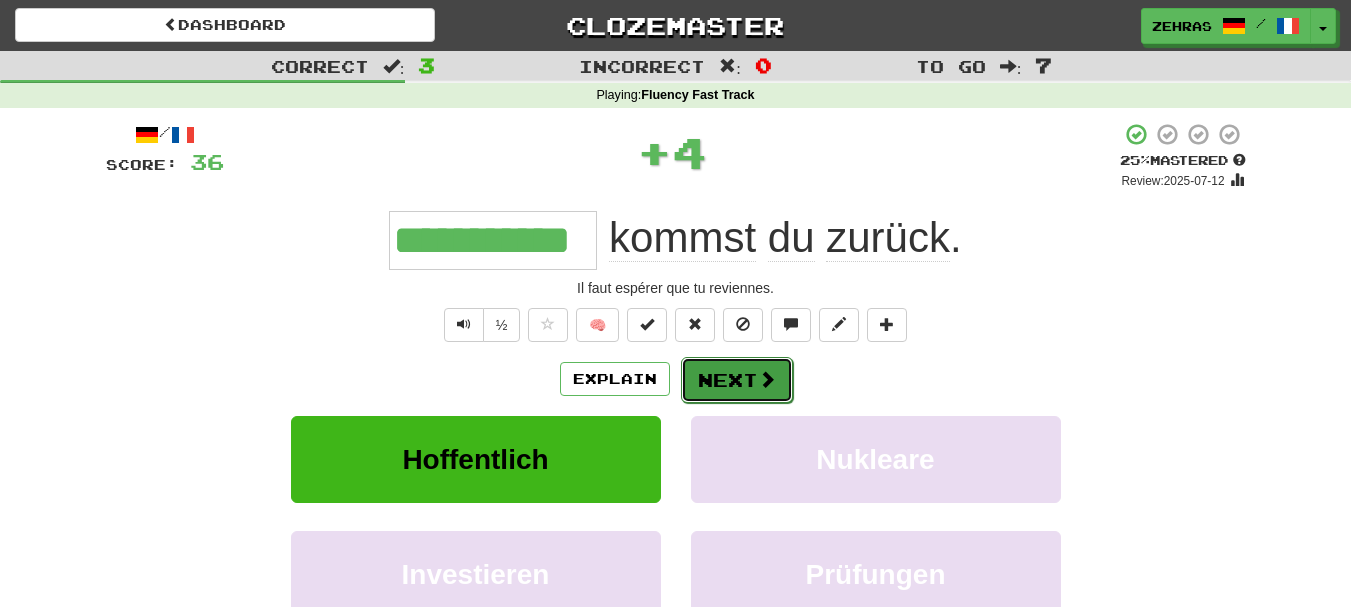 click on "Next" at bounding box center (737, 380) 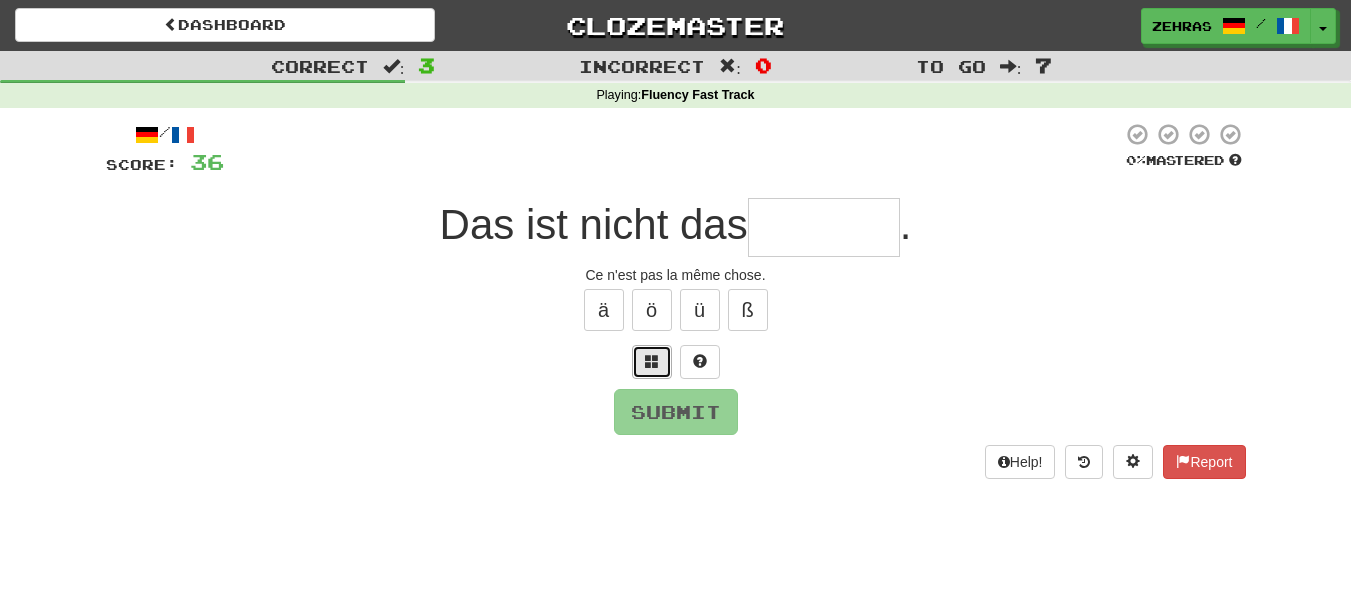click at bounding box center [652, 362] 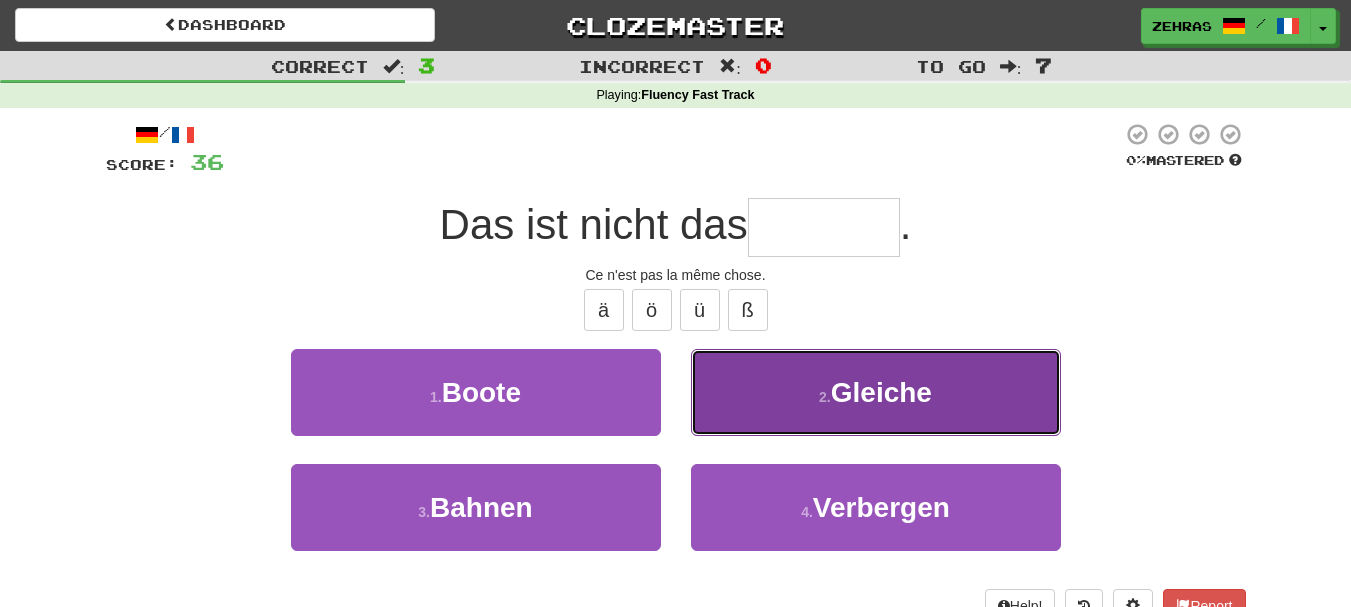 click on "2 . Gleiche" at bounding box center (876, 392) 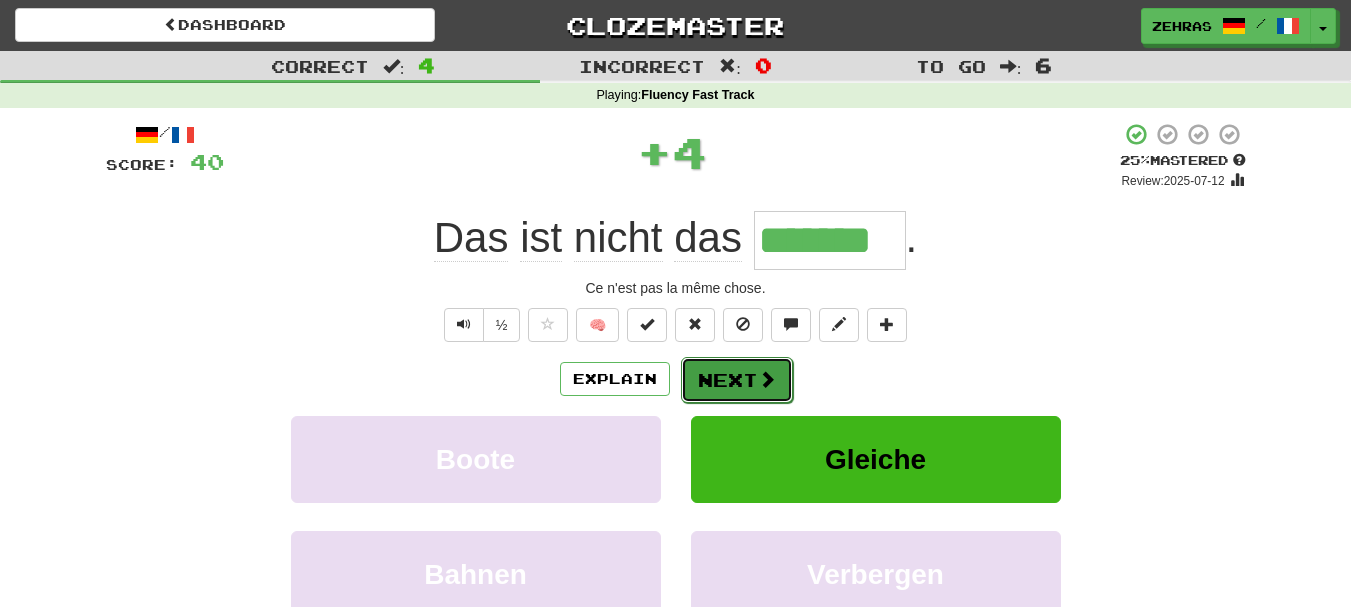 click on "Next" at bounding box center [737, 380] 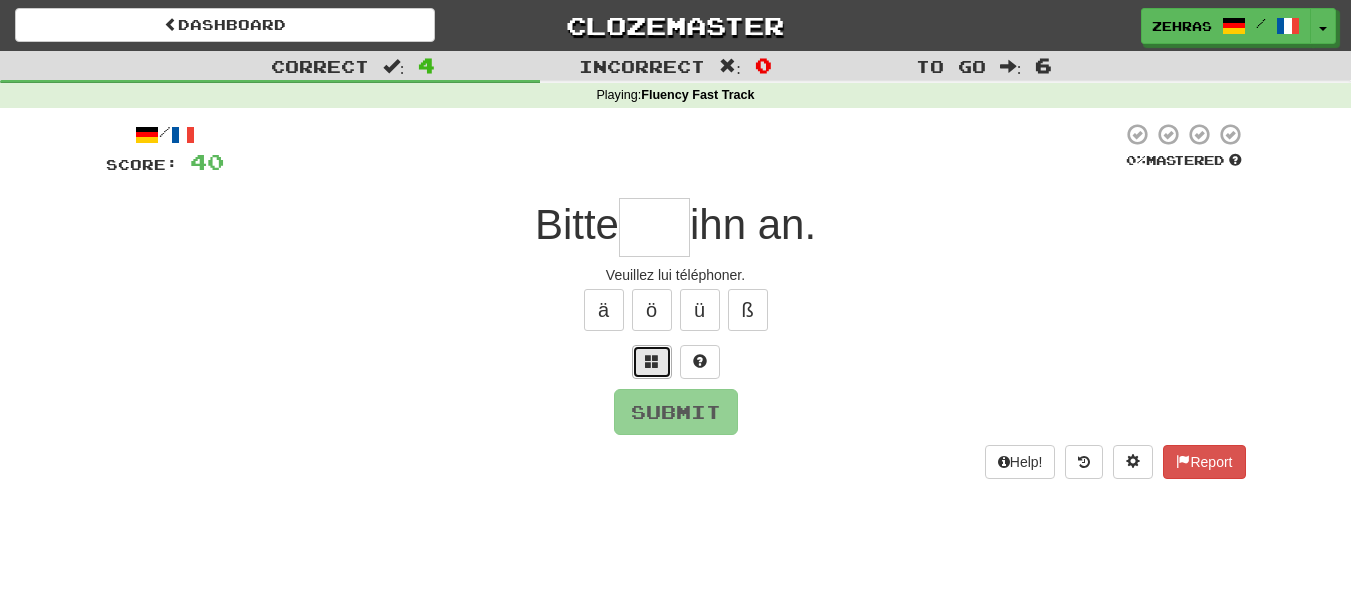 click at bounding box center (652, 361) 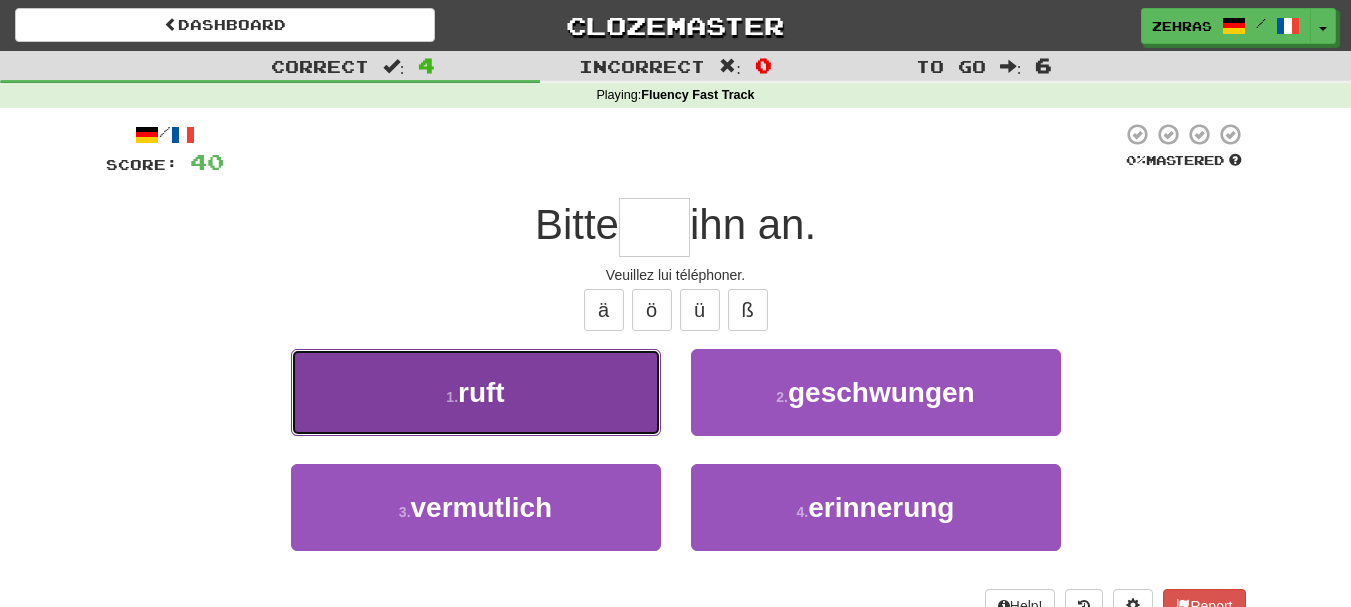 click on "1 . ruft" at bounding box center (476, 392) 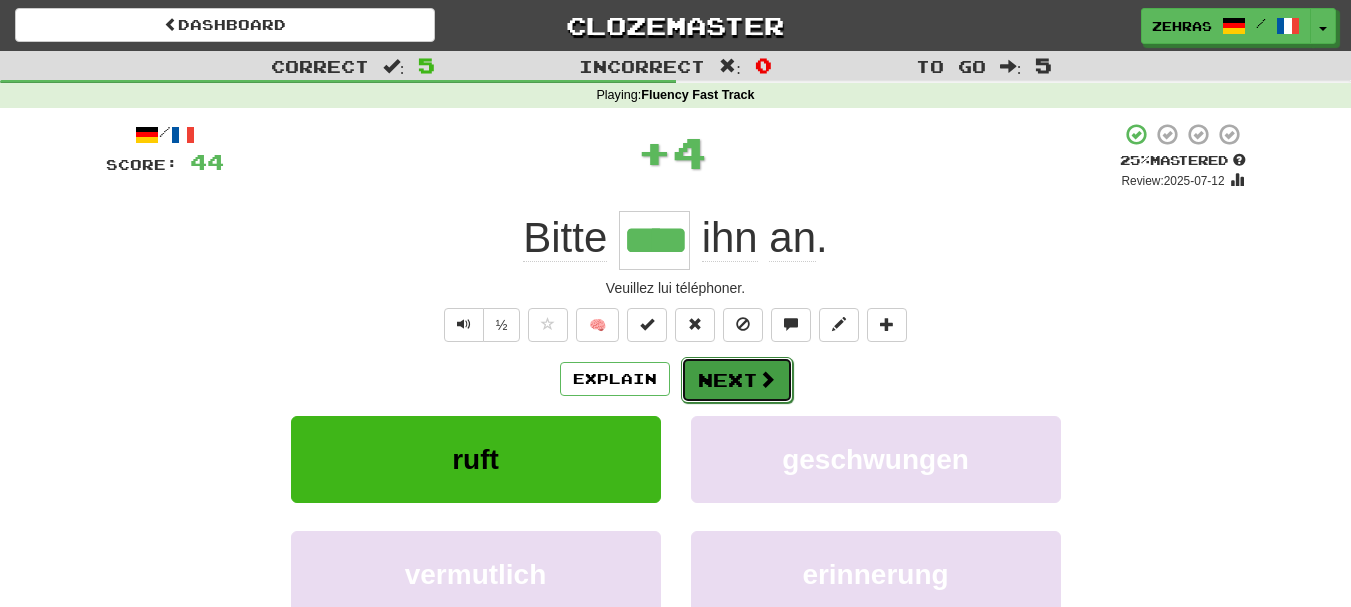 click on "Next" at bounding box center [737, 380] 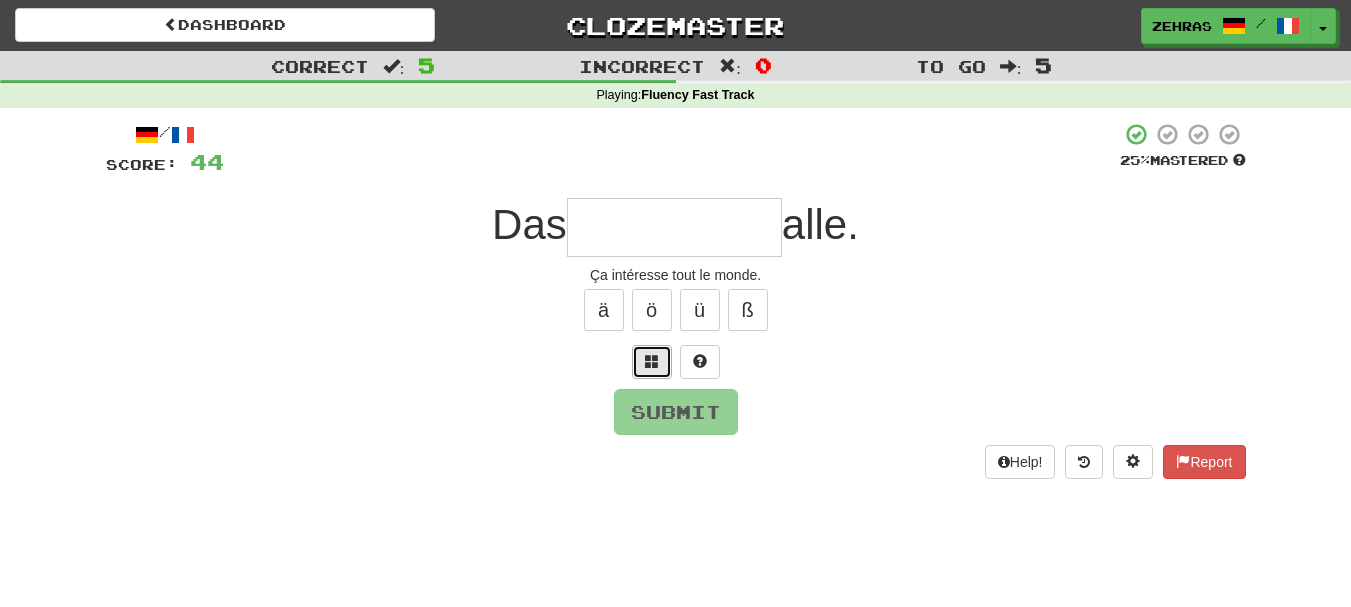 click at bounding box center [652, 361] 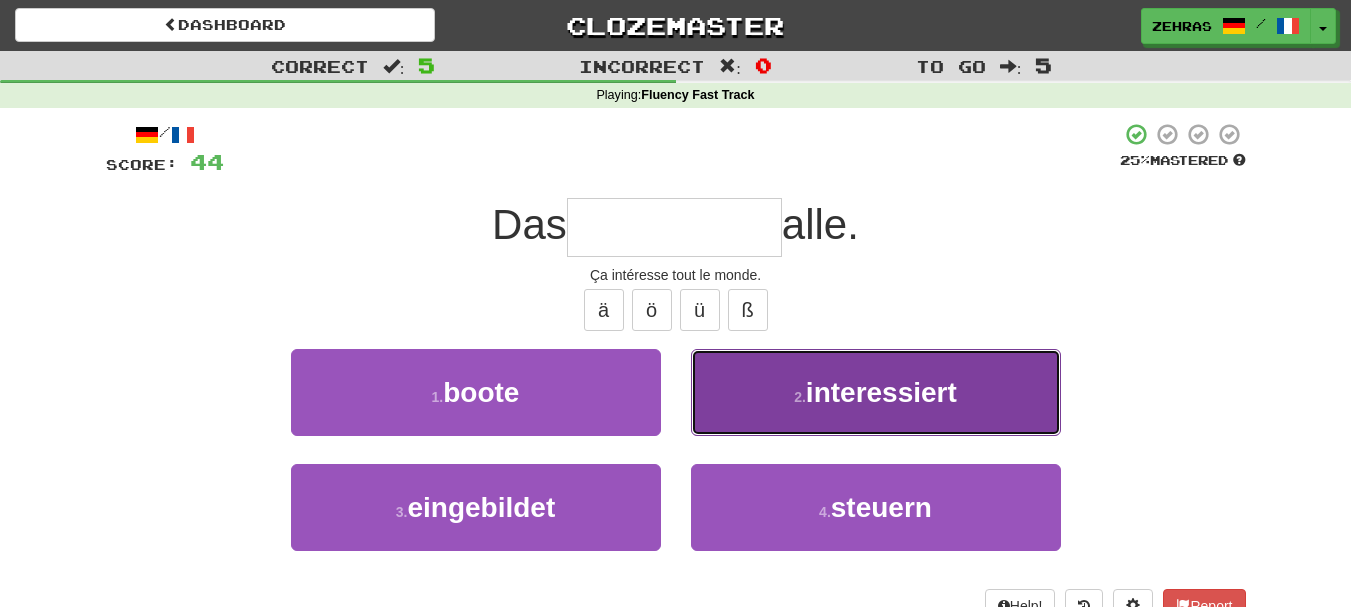 click on "2 . interessiert" at bounding box center [876, 392] 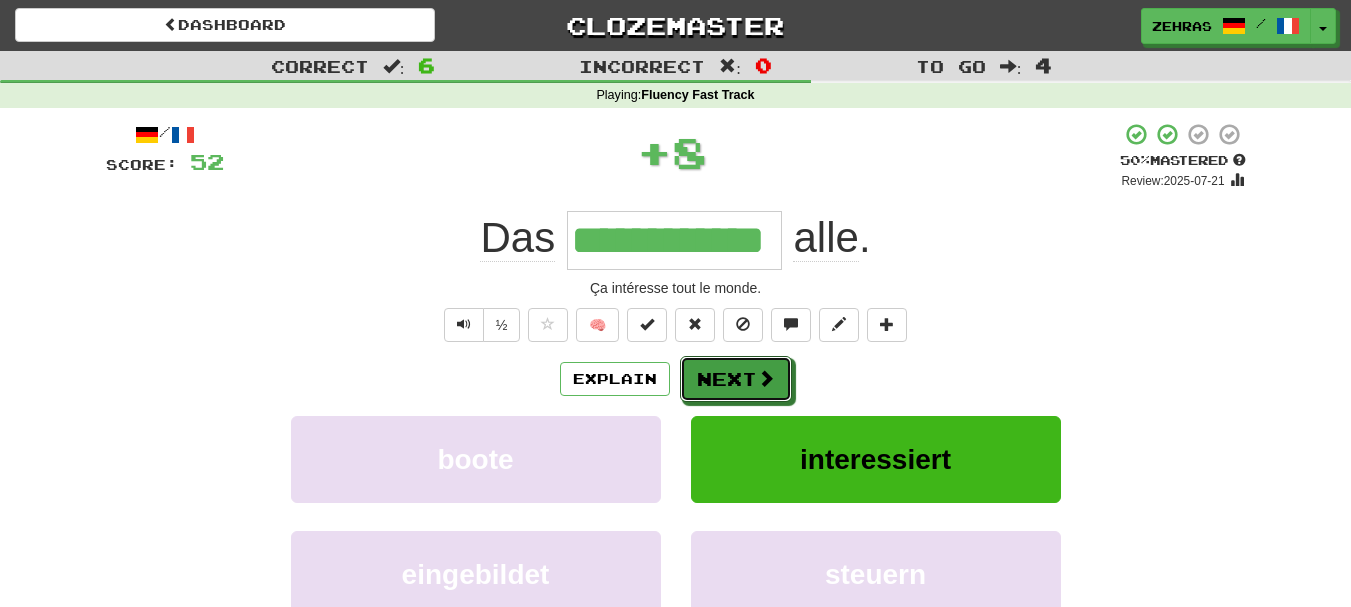 click on "Next" at bounding box center [736, 379] 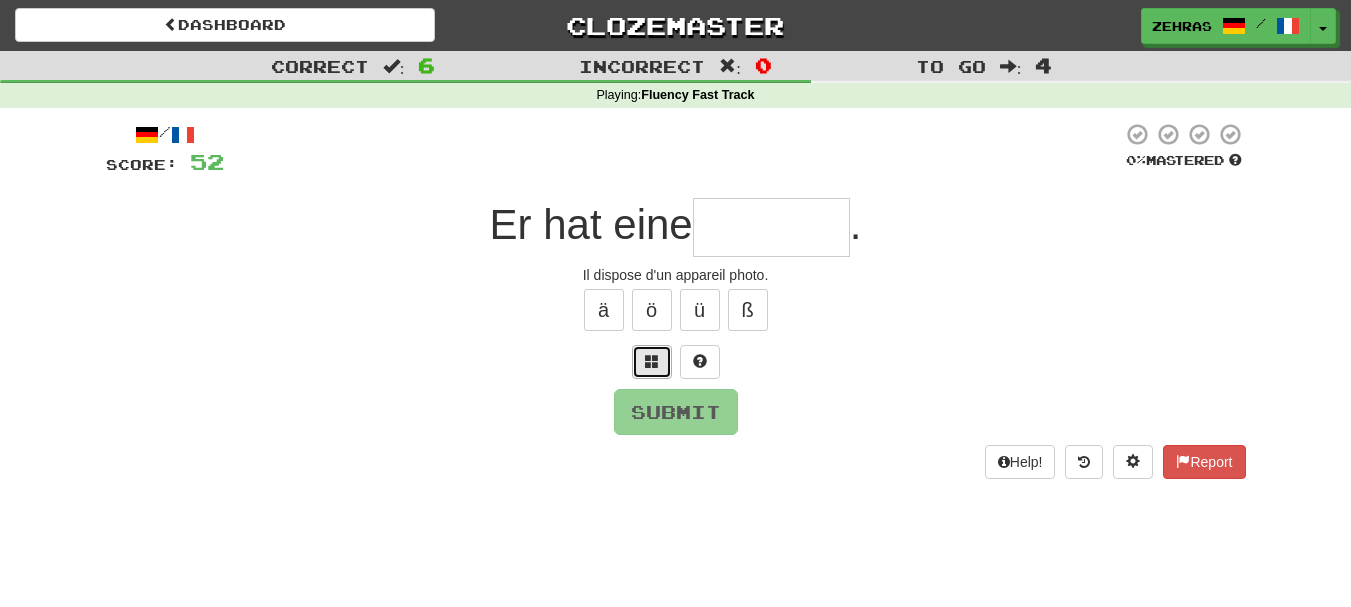 click at bounding box center [652, 361] 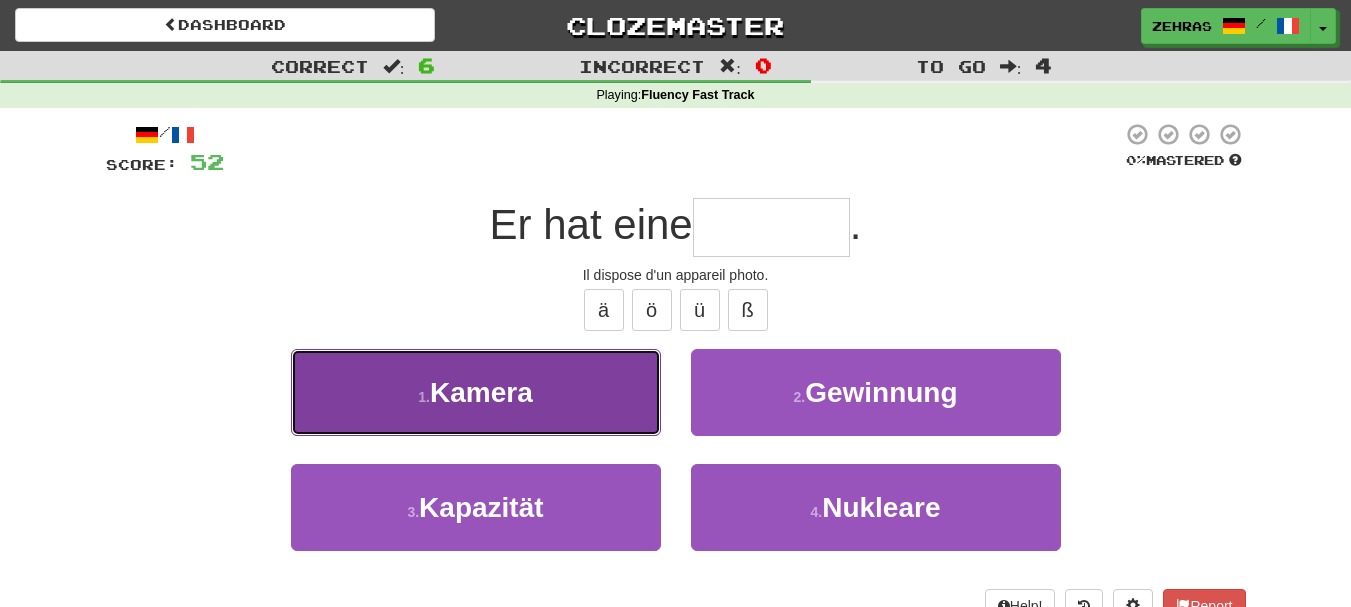 click on "1 . Kamera" at bounding box center [476, 392] 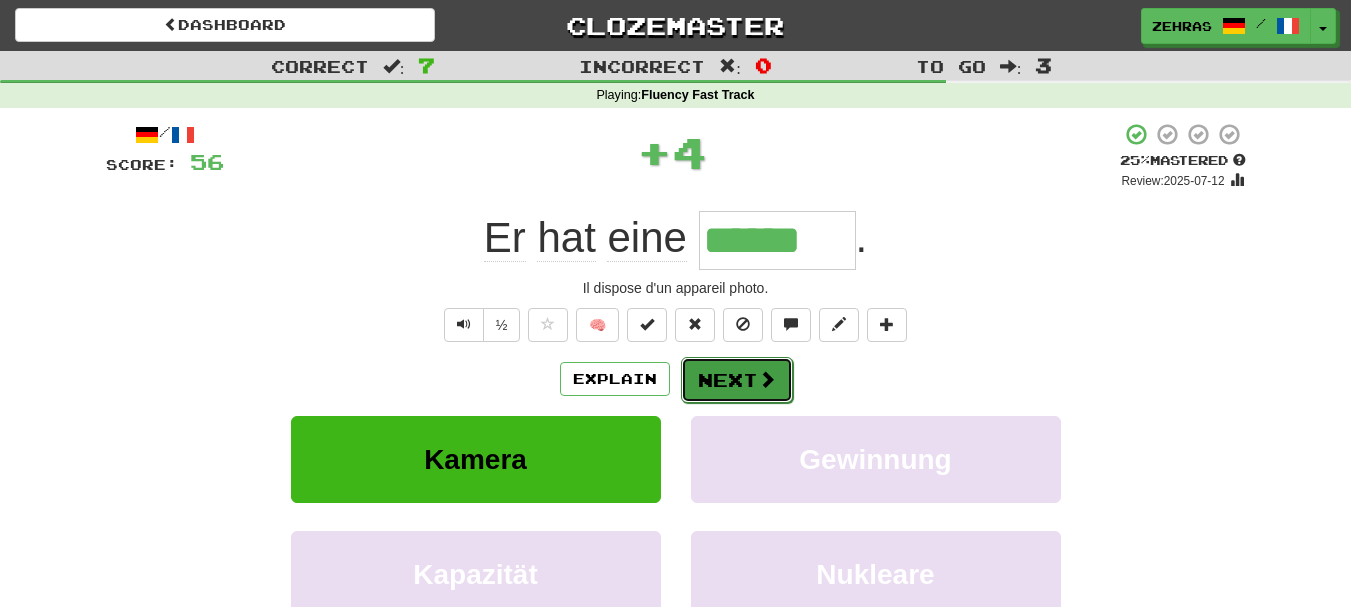 click on "Next" at bounding box center [737, 380] 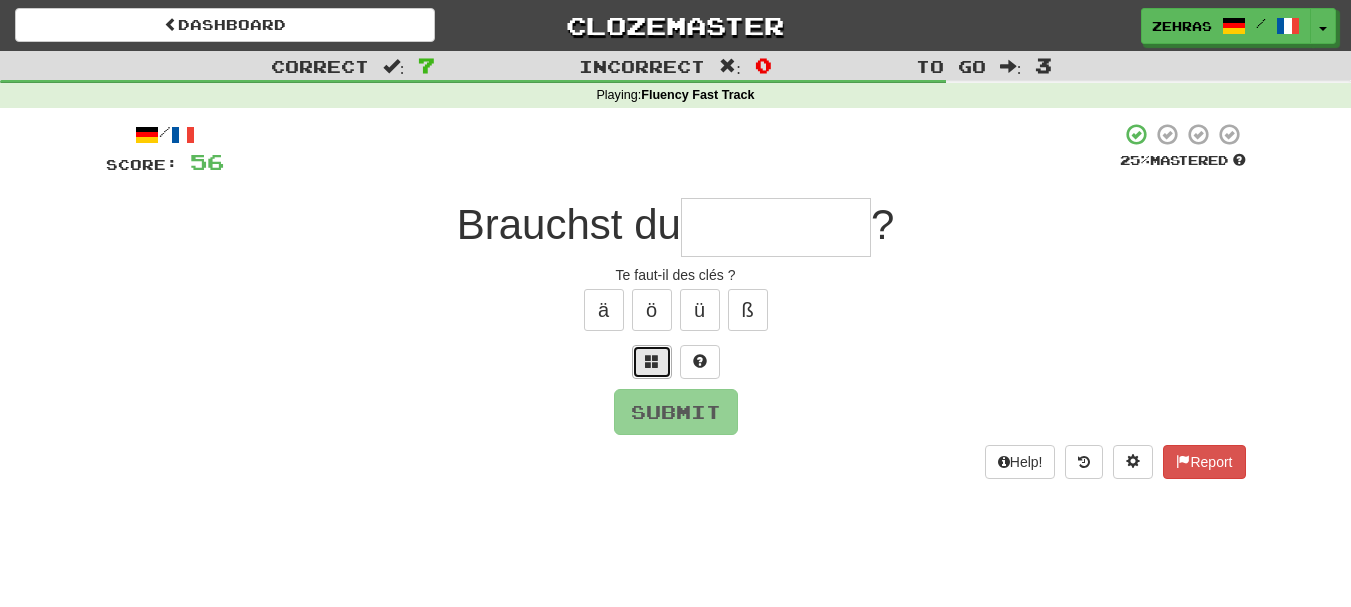click at bounding box center (652, 361) 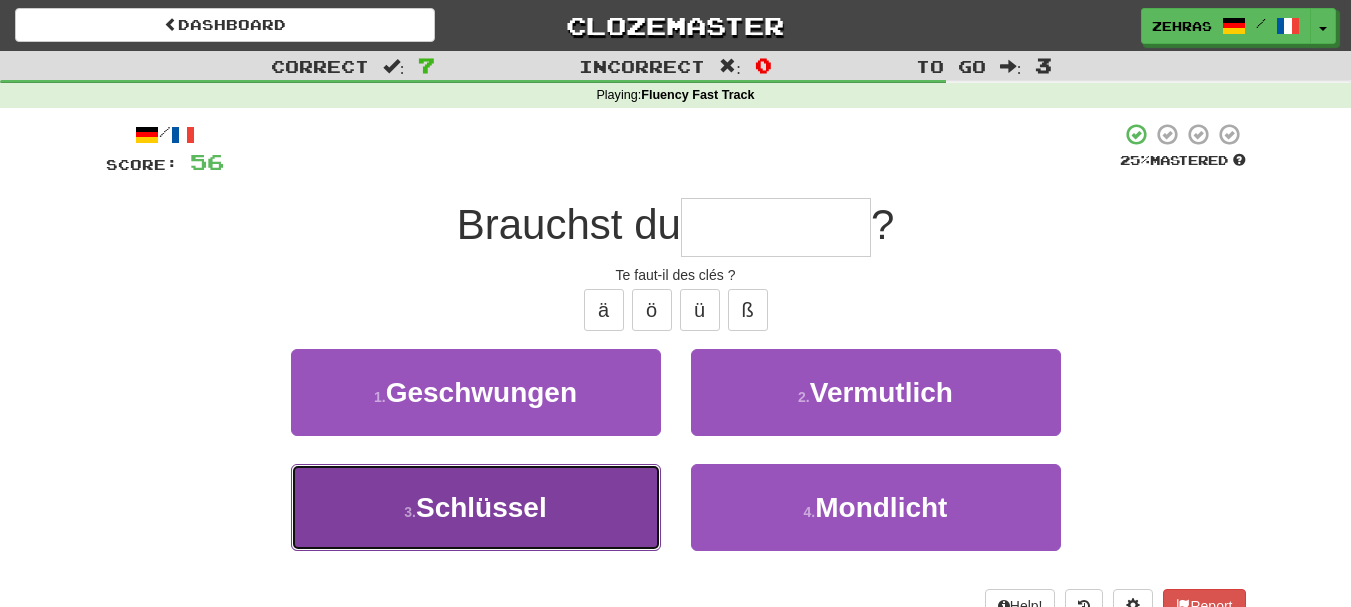 click on "Schlüssel" at bounding box center [481, 507] 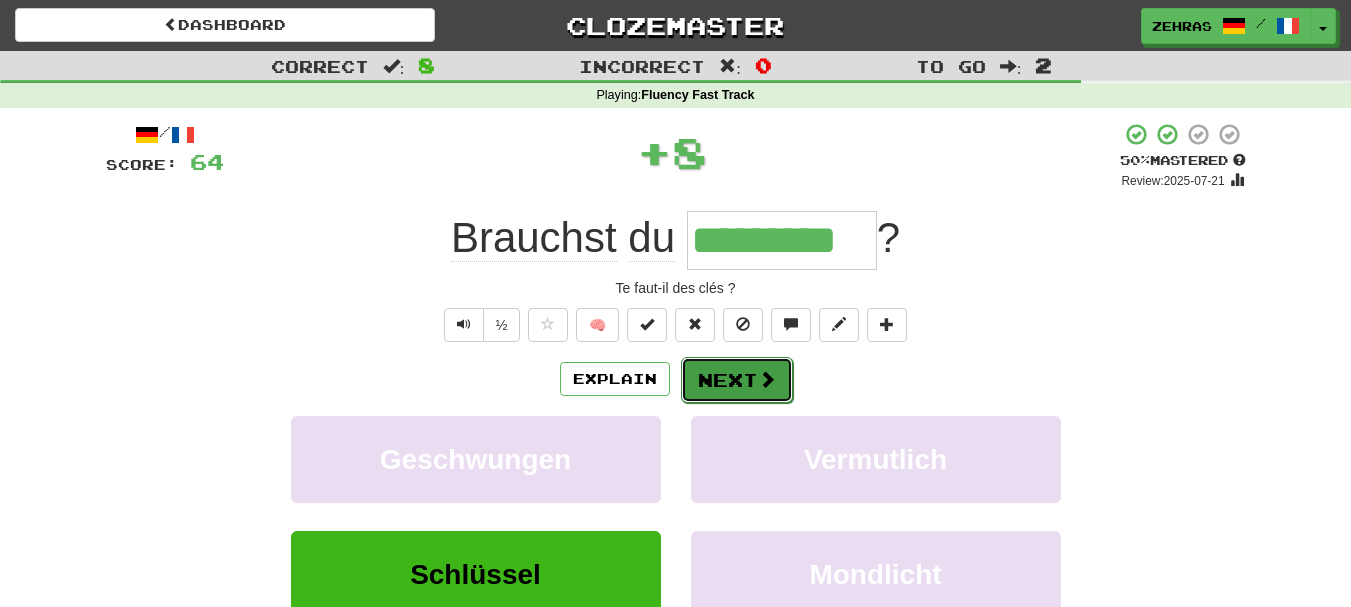 click on "Next" at bounding box center (737, 380) 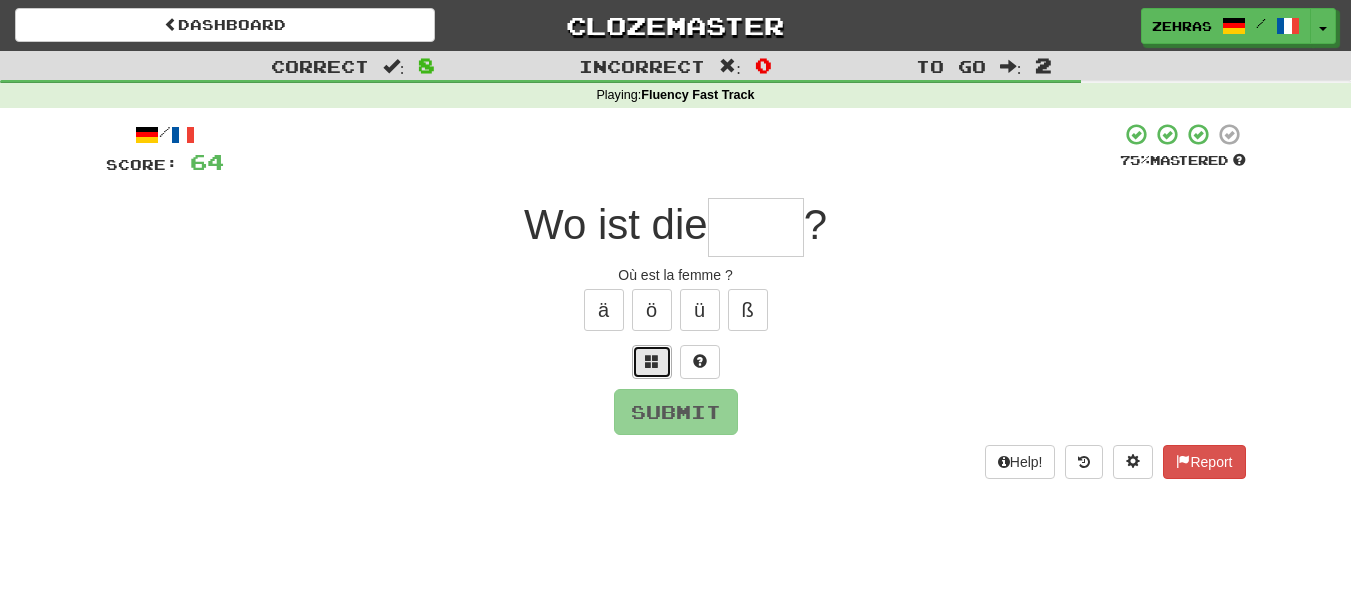 click at bounding box center (652, 361) 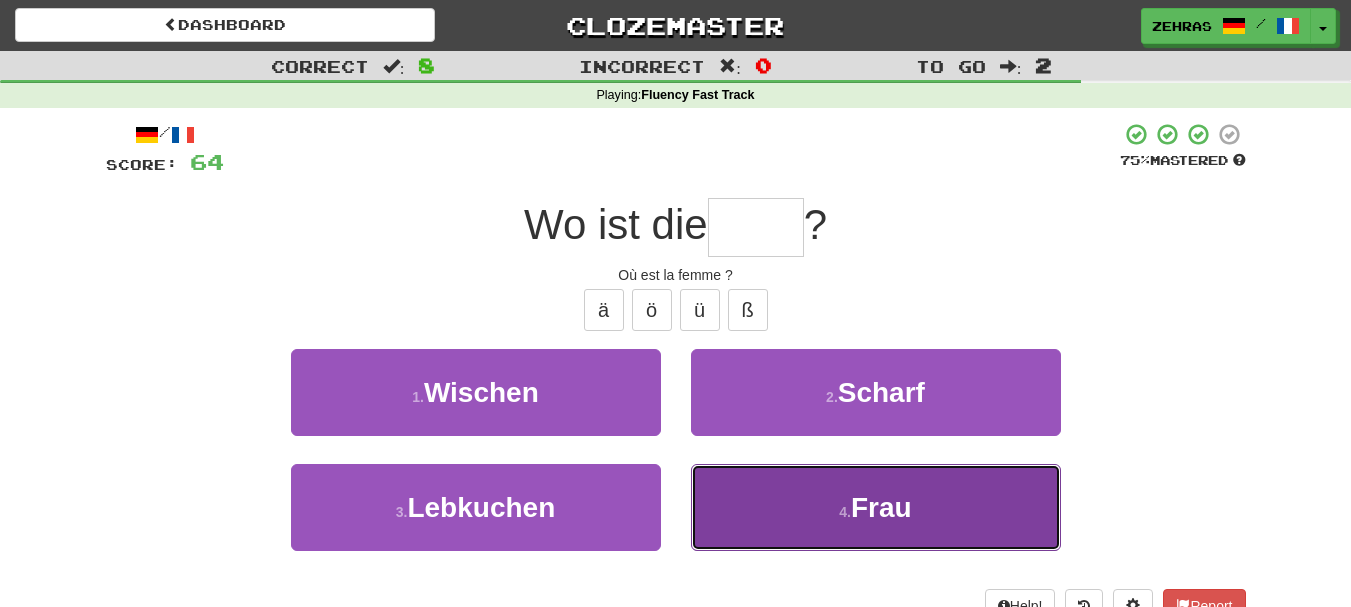 click on "4 . Frau" at bounding box center [876, 507] 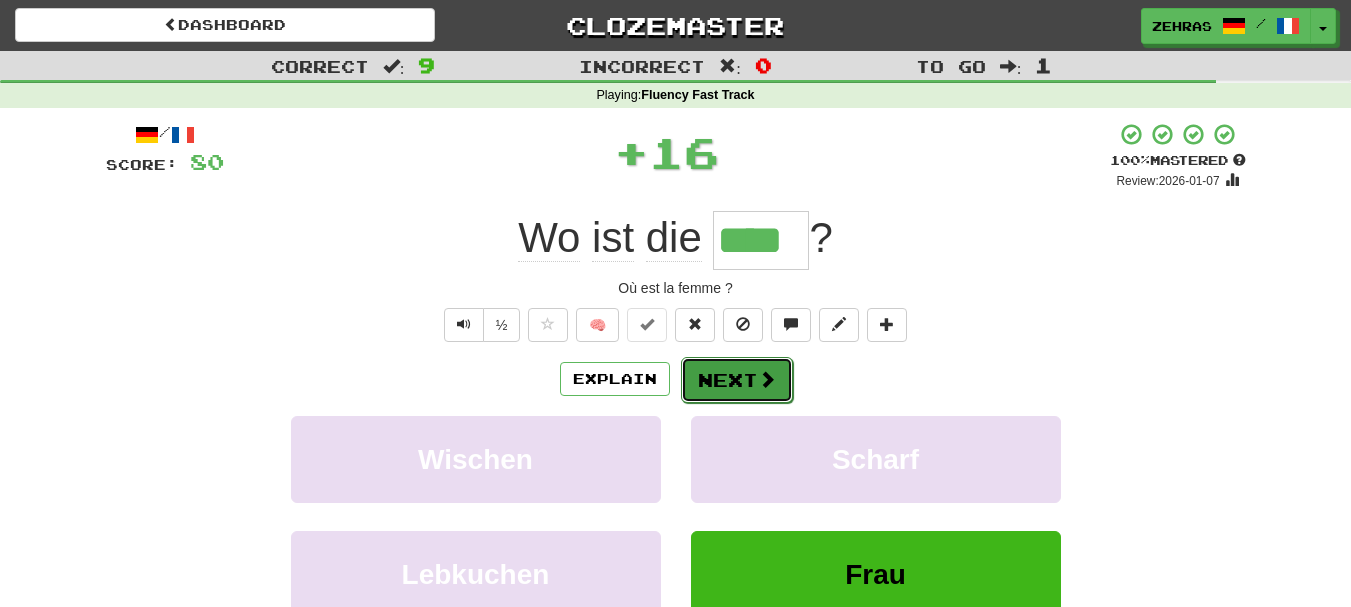 click on "Next" at bounding box center (737, 380) 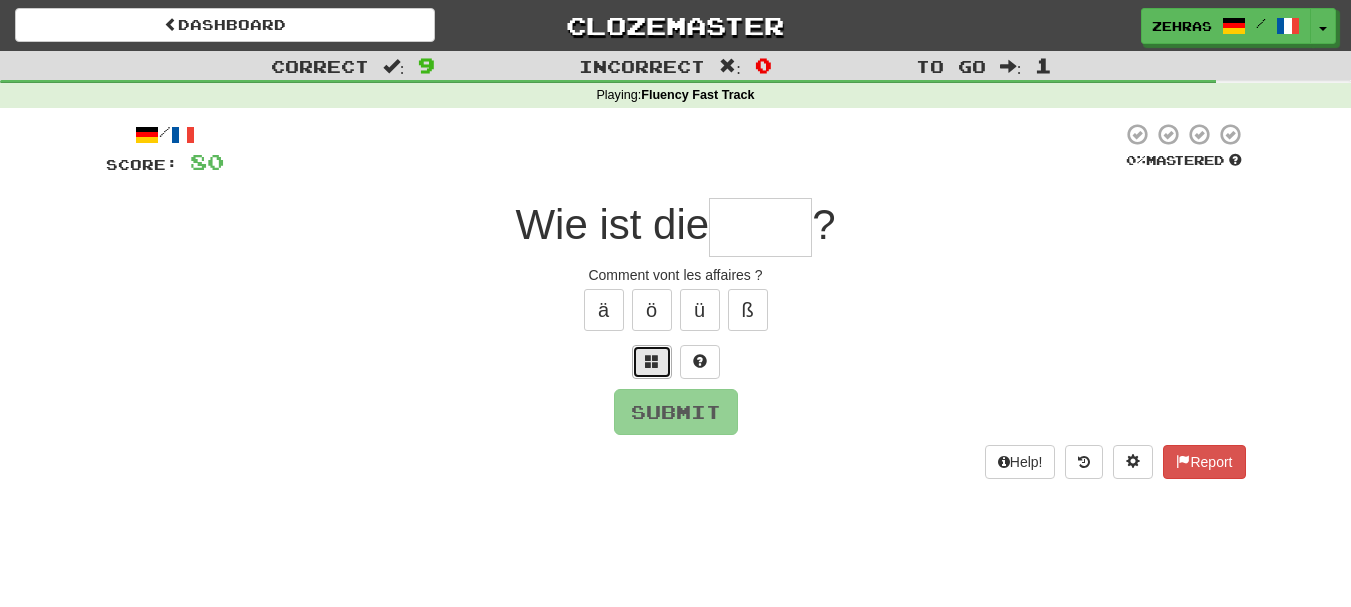 click at bounding box center (652, 361) 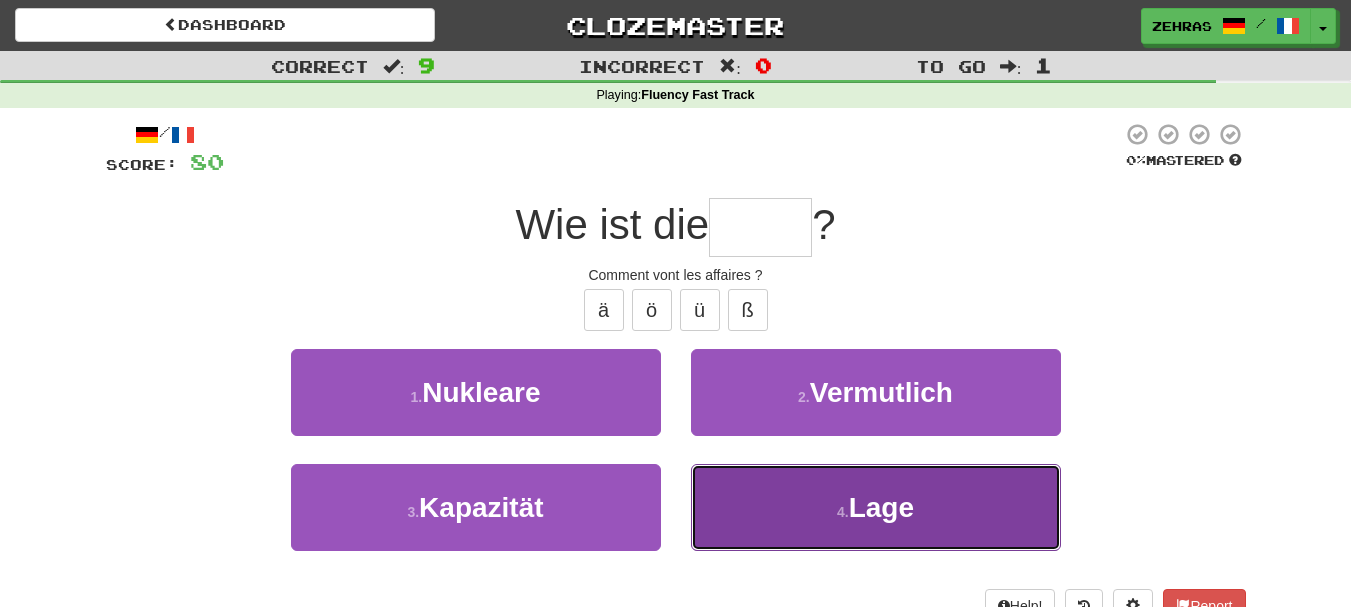 click on "4 .  Lage" at bounding box center (876, 507) 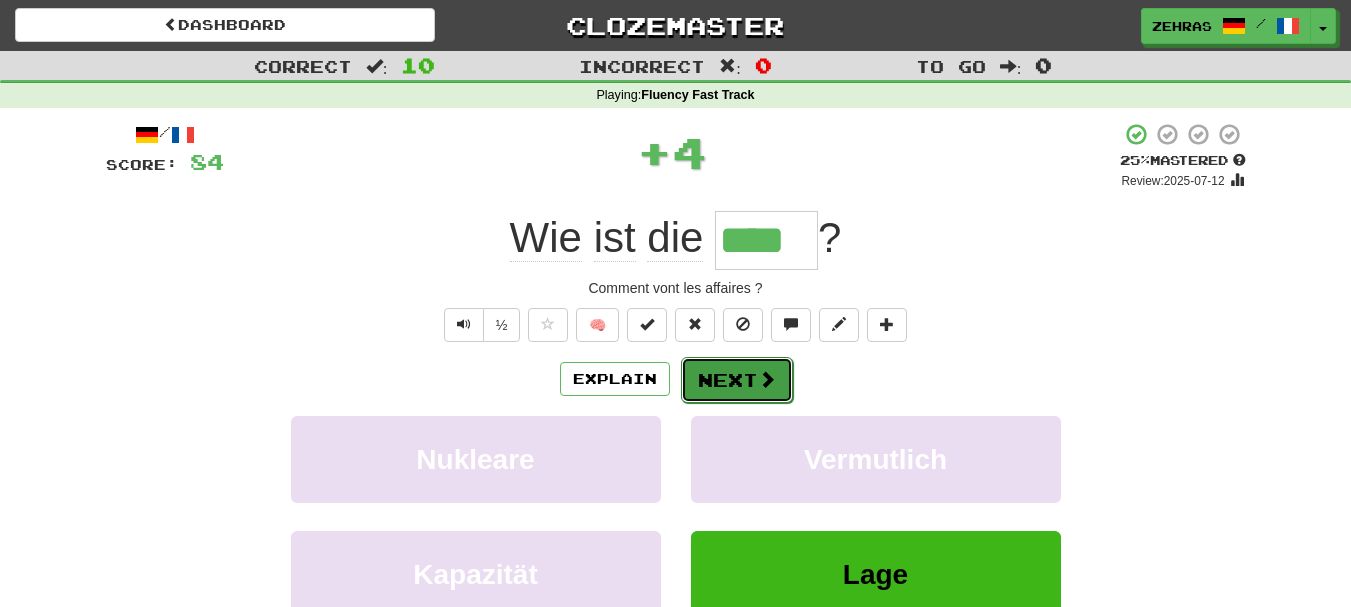 click on "Next" at bounding box center (737, 380) 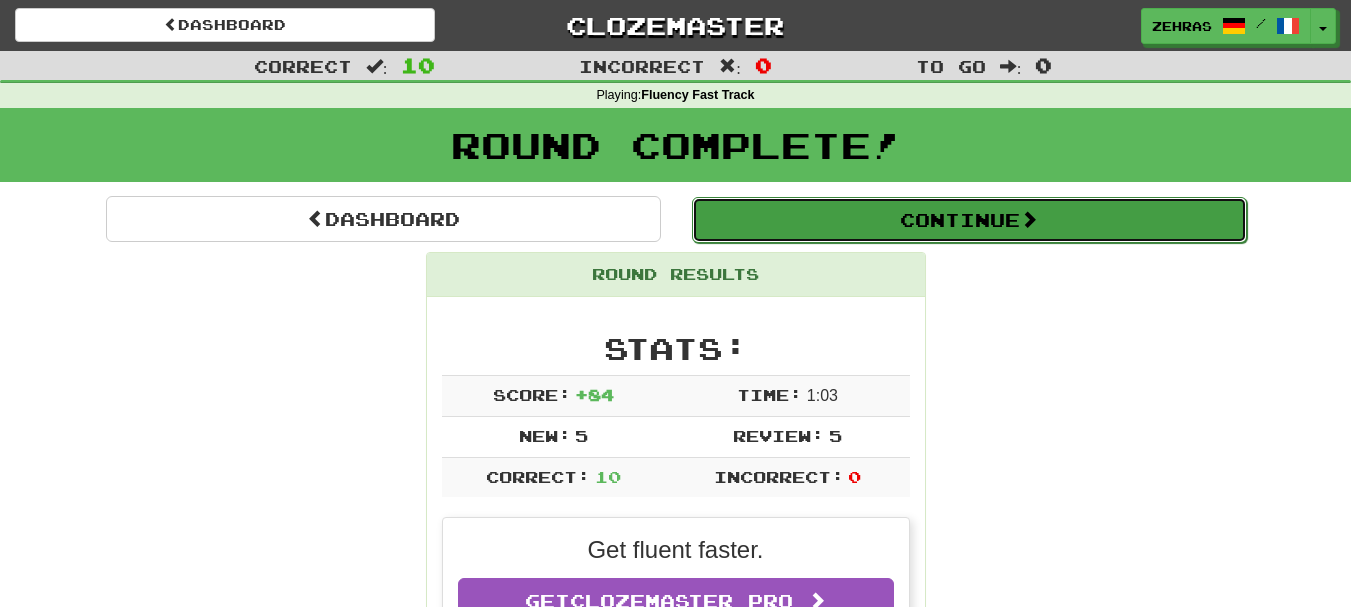 click on "Continue" at bounding box center [969, 220] 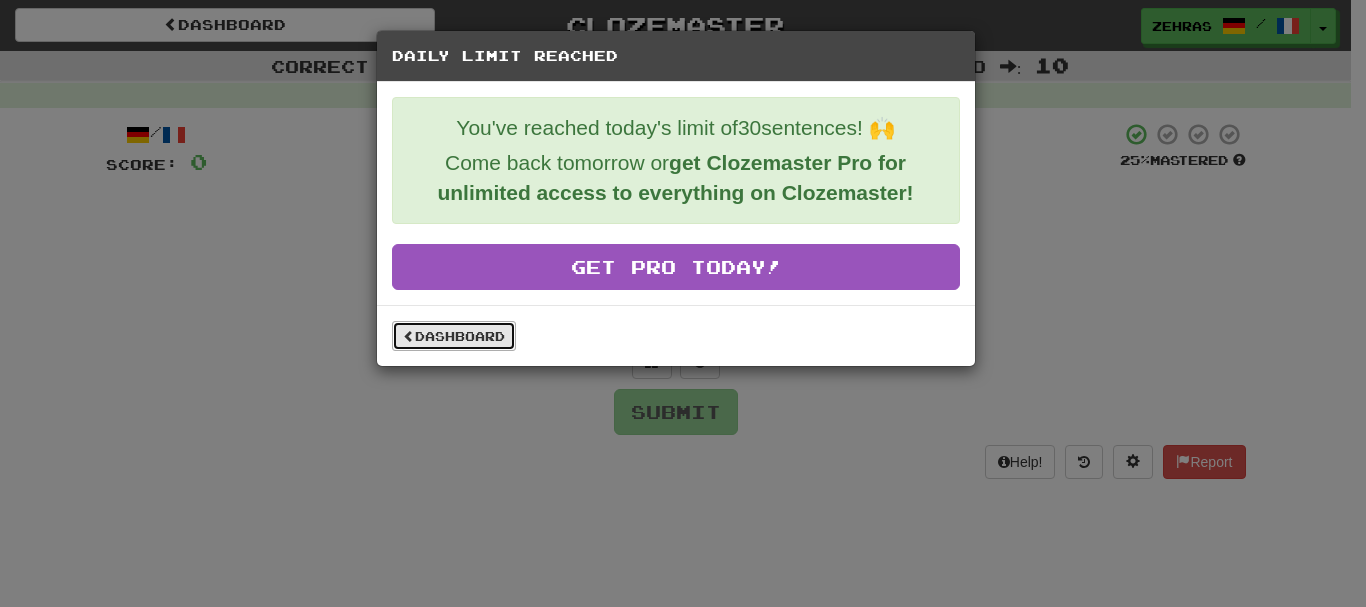 click on "Dashboard" at bounding box center [454, 336] 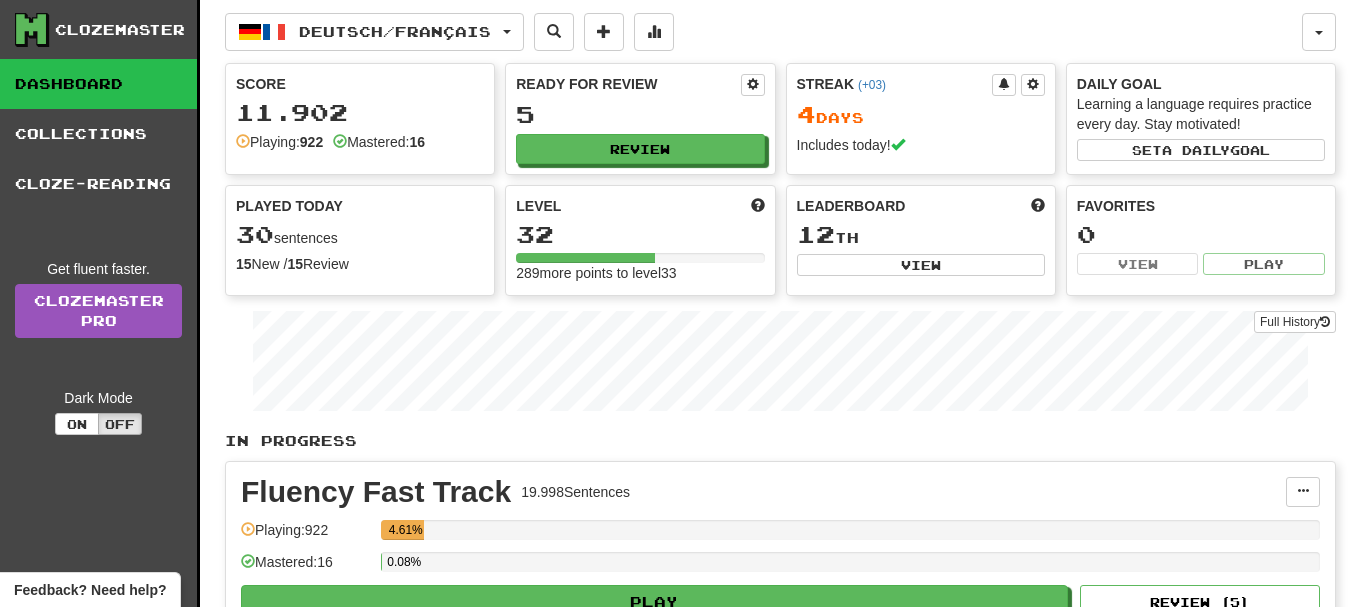 scroll, scrollTop: 0, scrollLeft: 0, axis: both 